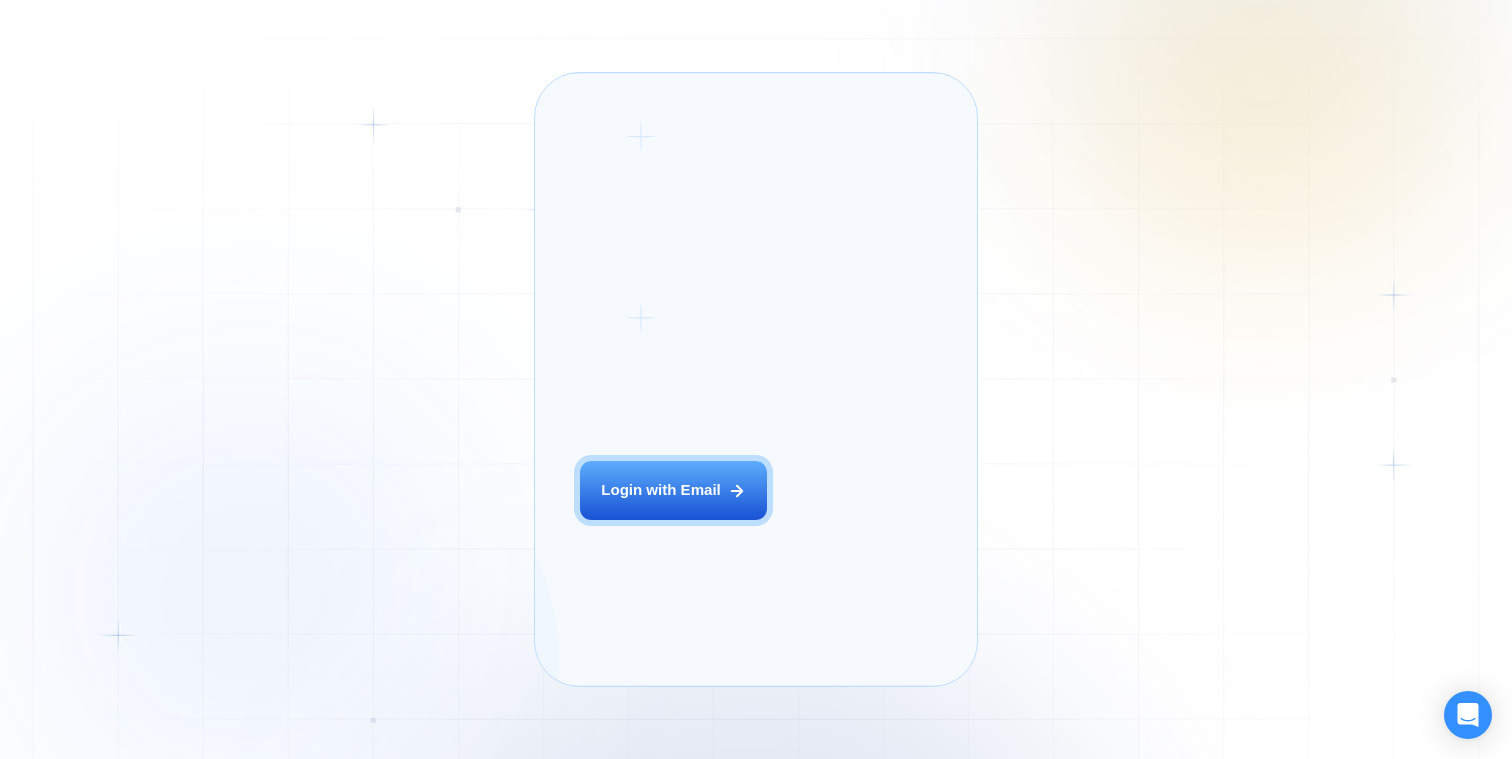 scroll, scrollTop: 0, scrollLeft: 0, axis: both 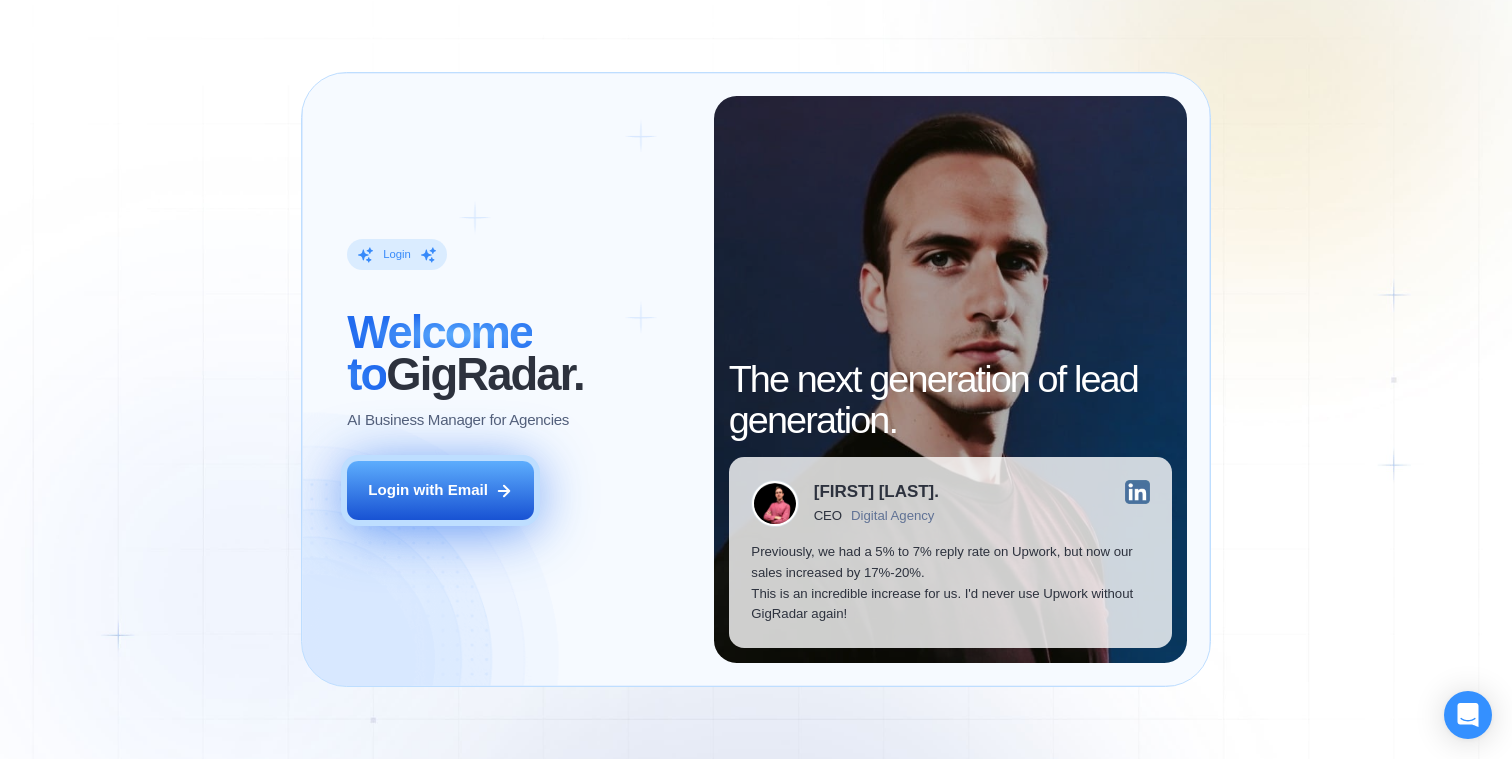 click on "Login with Email" at bounding box center [428, 490] 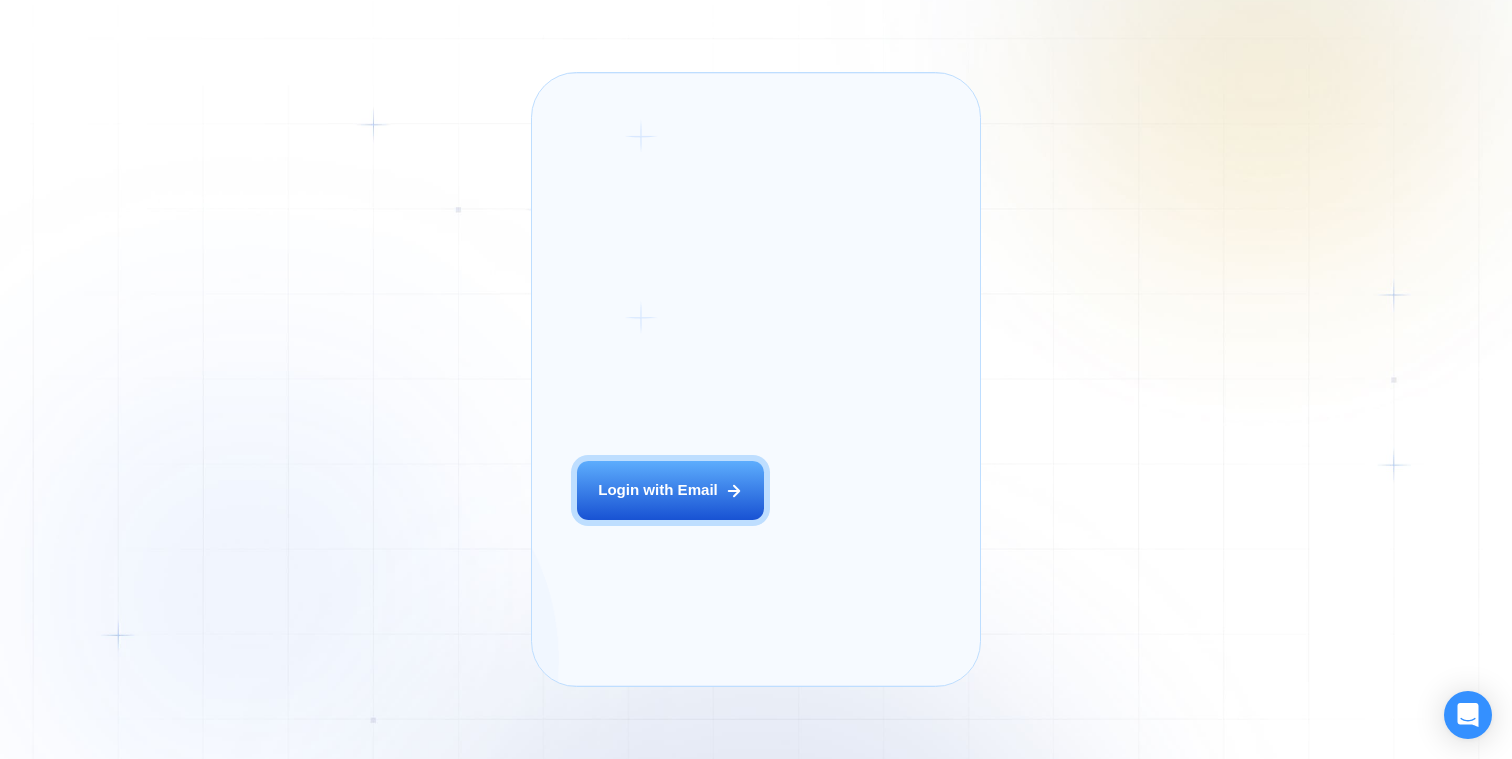scroll, scrollTop: 0, scrollLeft: 0, axis: both 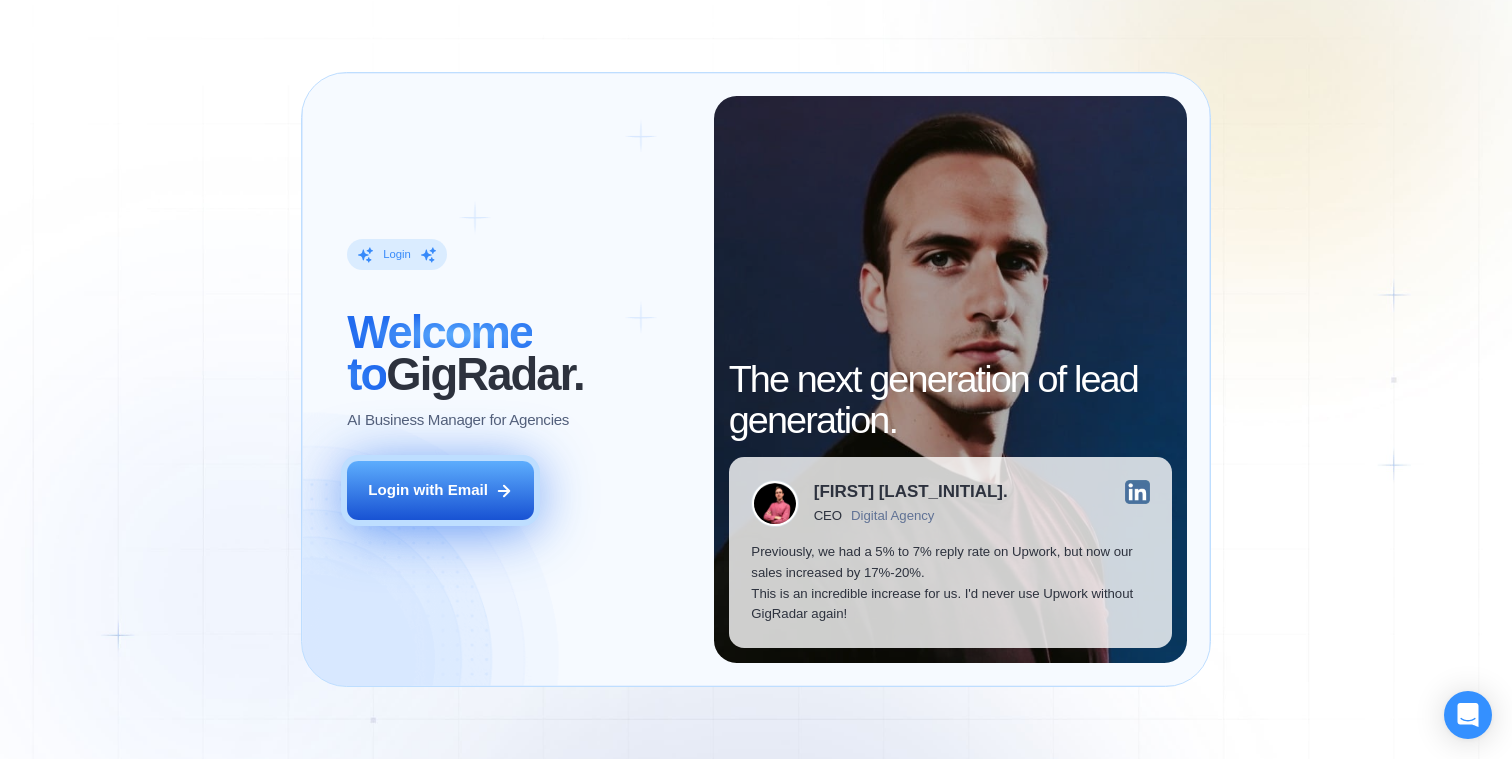 click on "Login with Email" at bounding box center (440, 490) 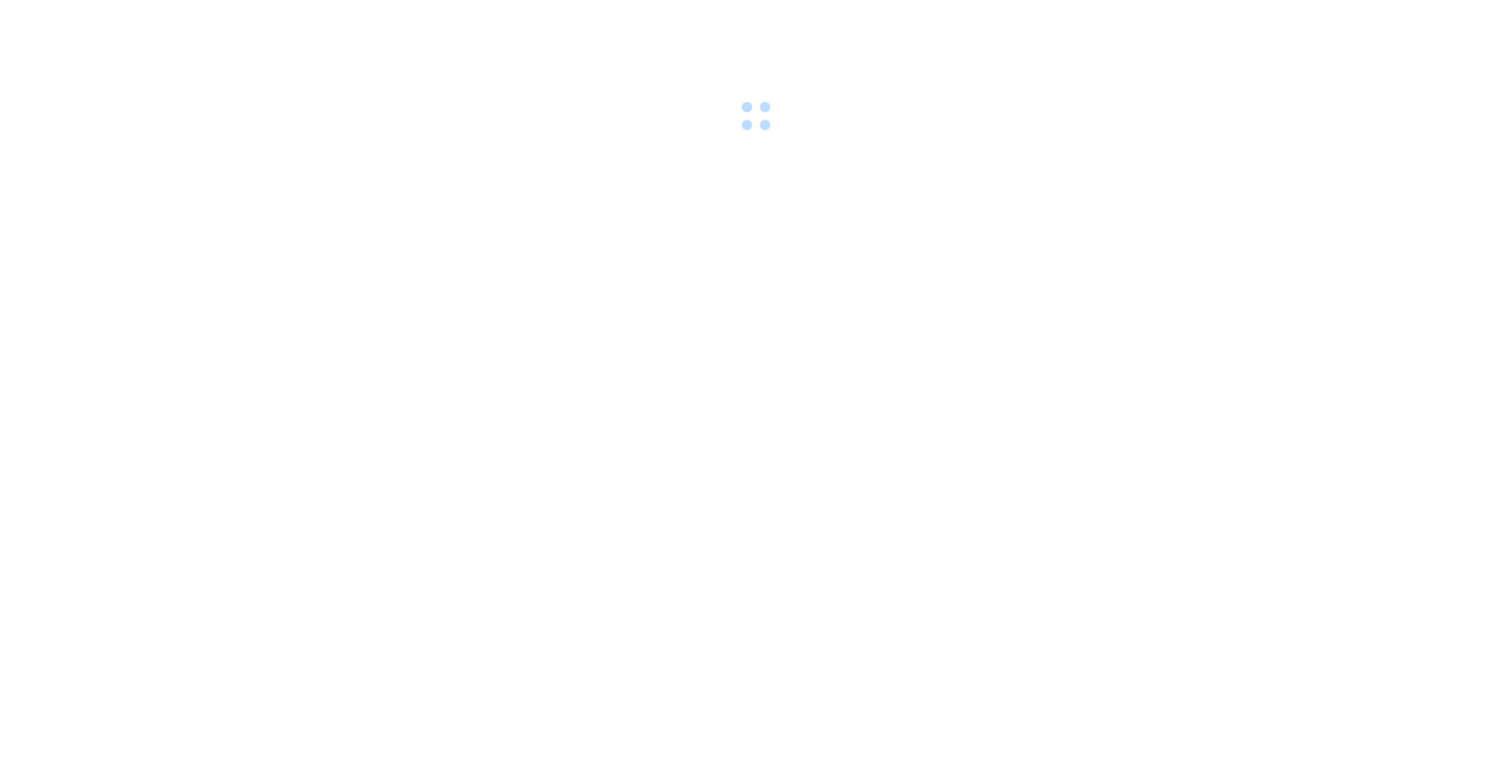 scroll, scrollTop: 0, scrollLeft: 0, axis: both 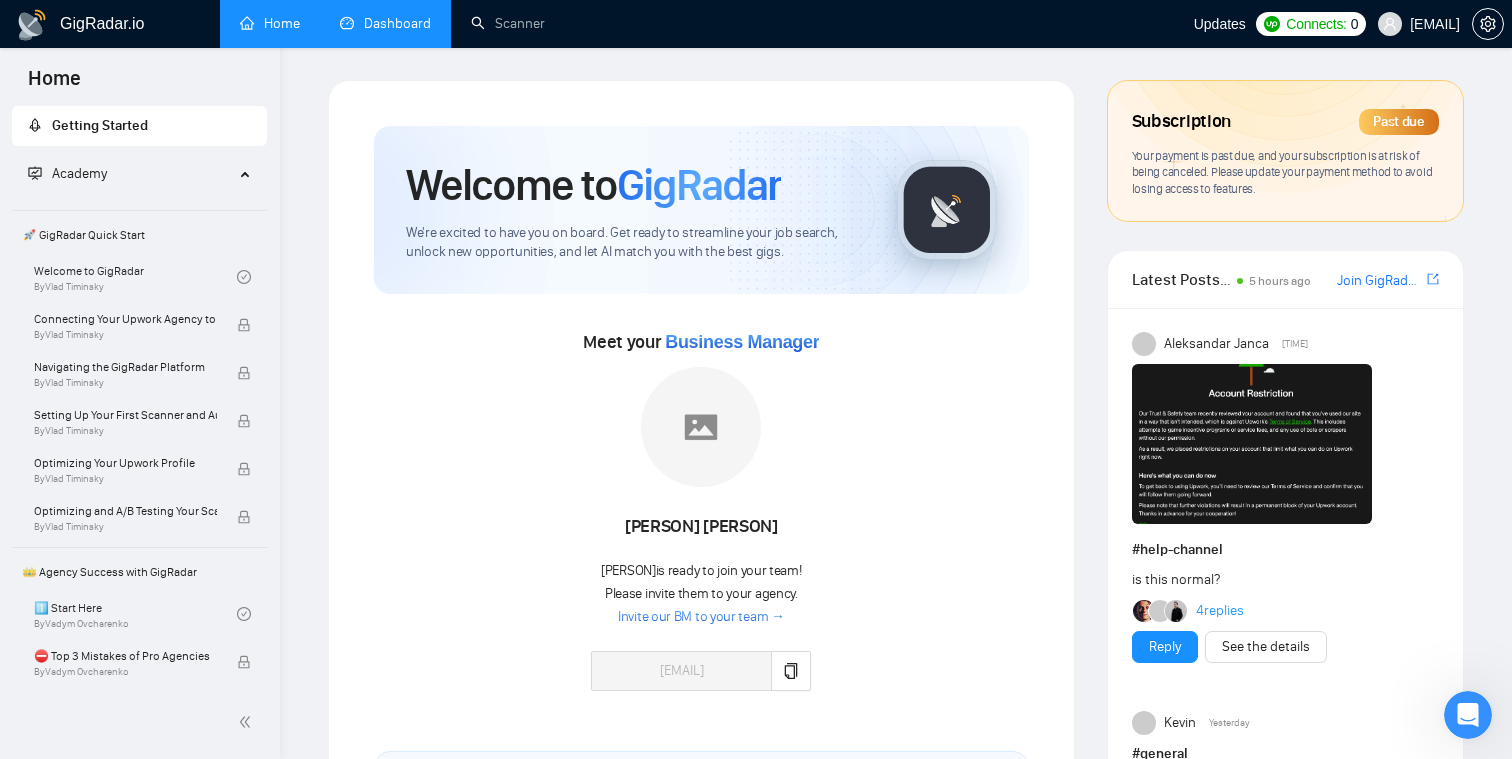 click on "Dashboard" at bounding box center [385, 23] 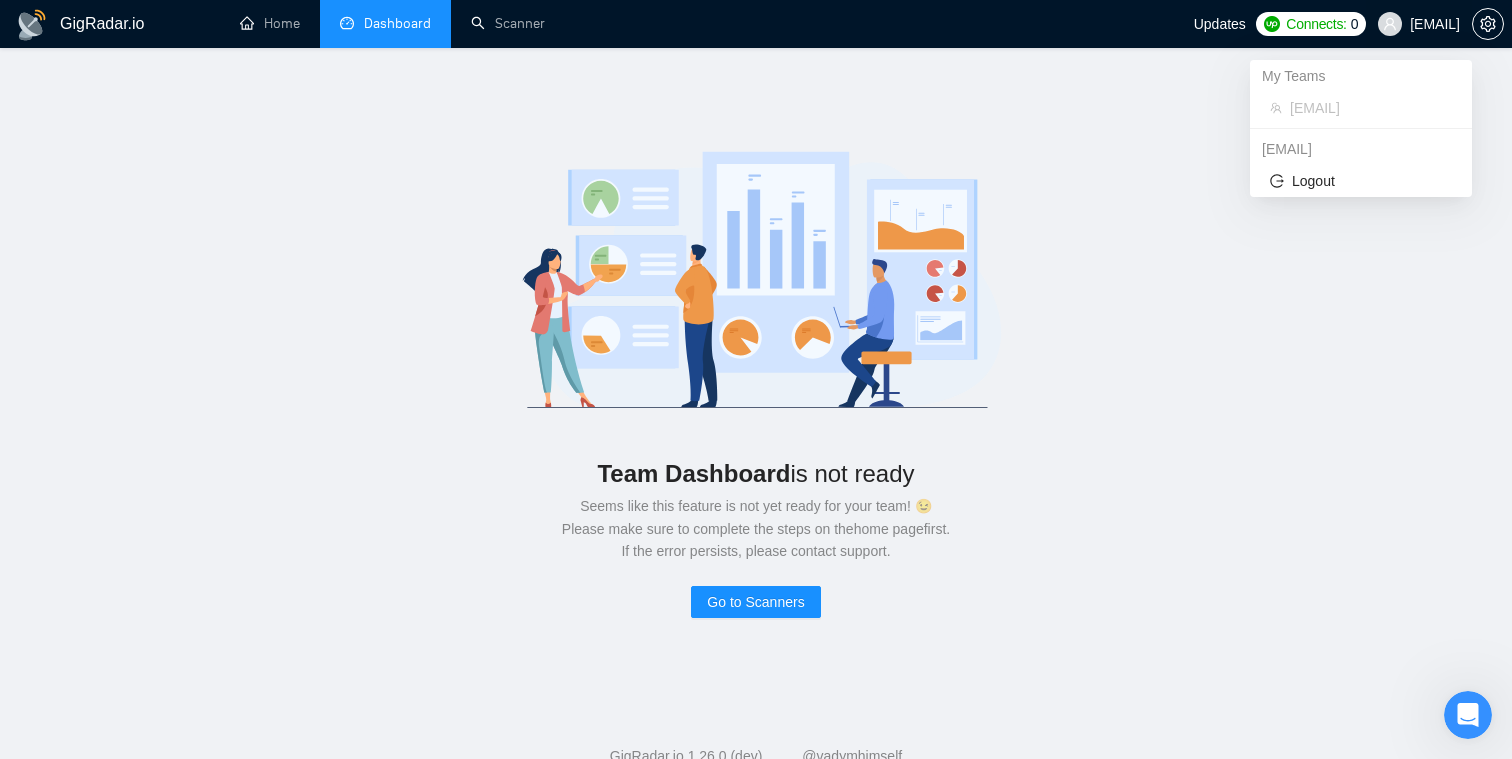 click on "[EMAIL]" at bounding box center [1435, 24] 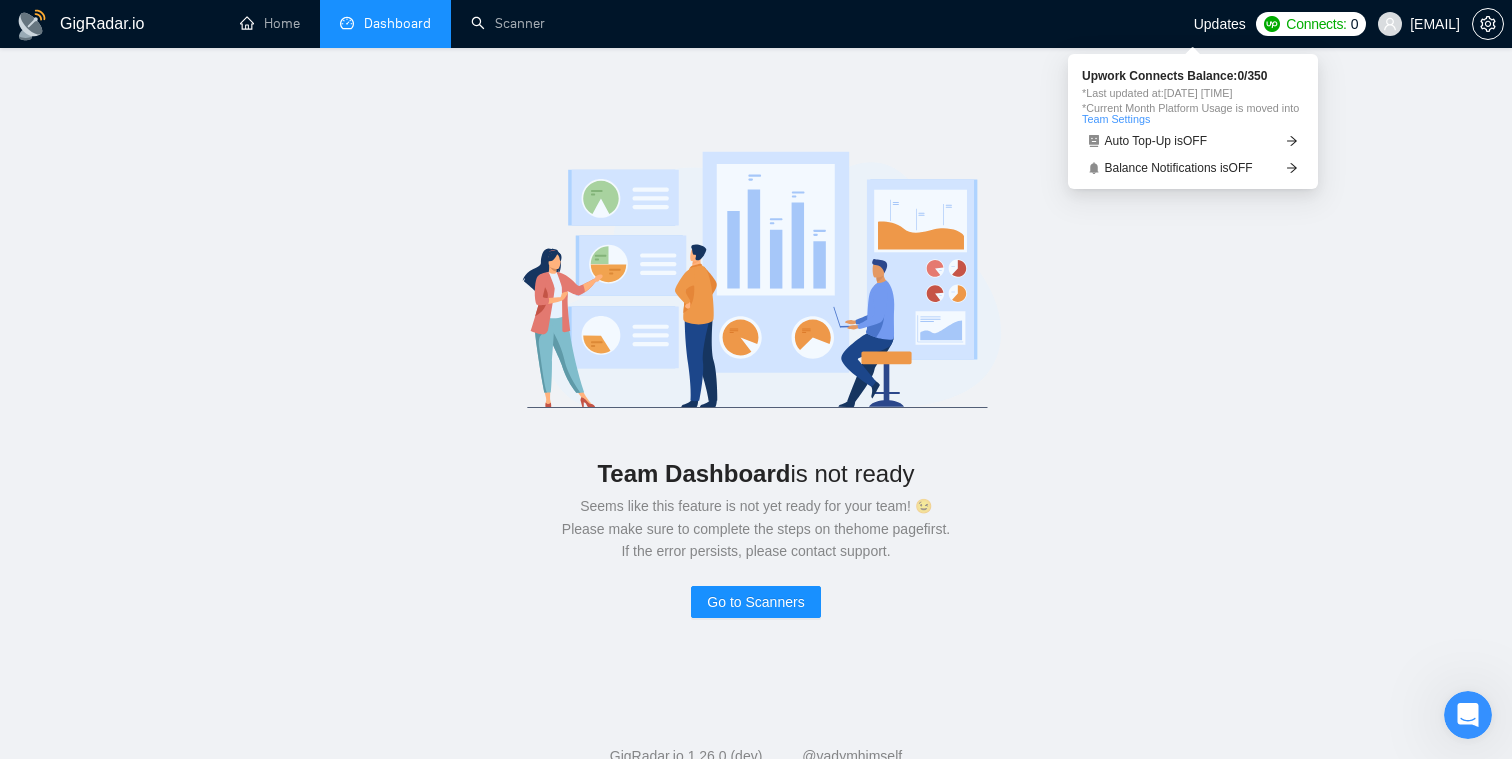 click on "Connects:" at bounding box center (1316, 24) 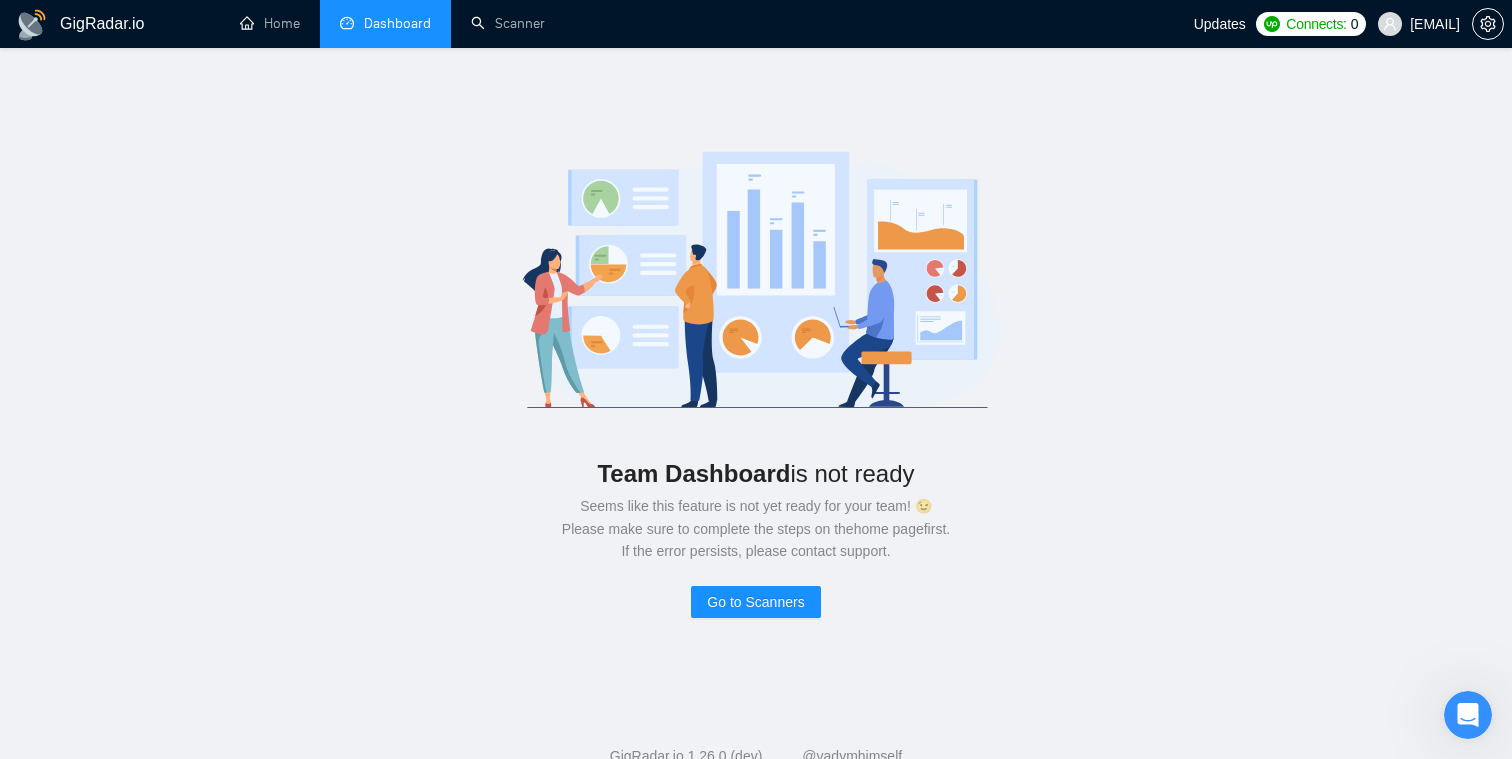 click on "Updates" at bounding box center [1220, 24] 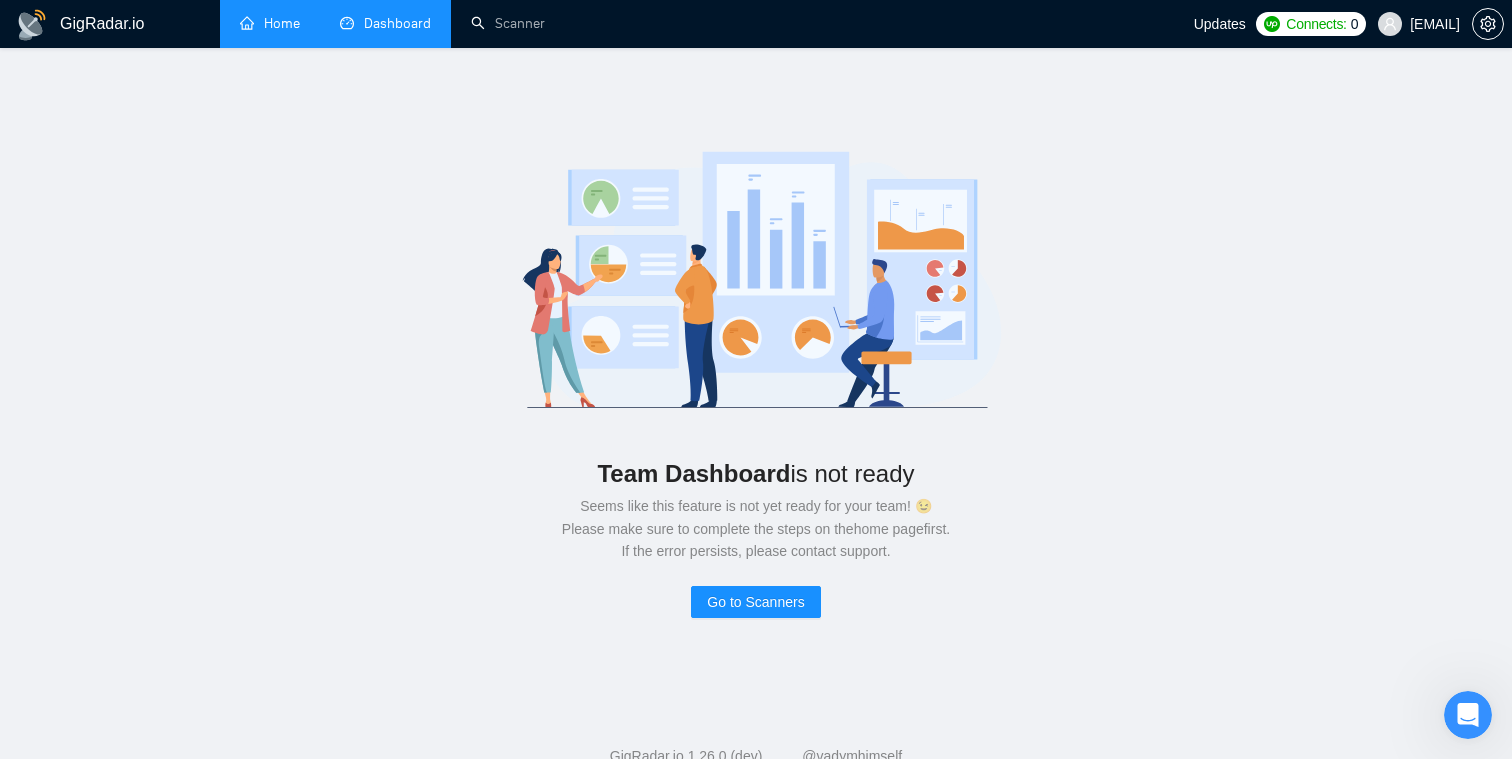 click on "Home" at bounding box center (270, 23) 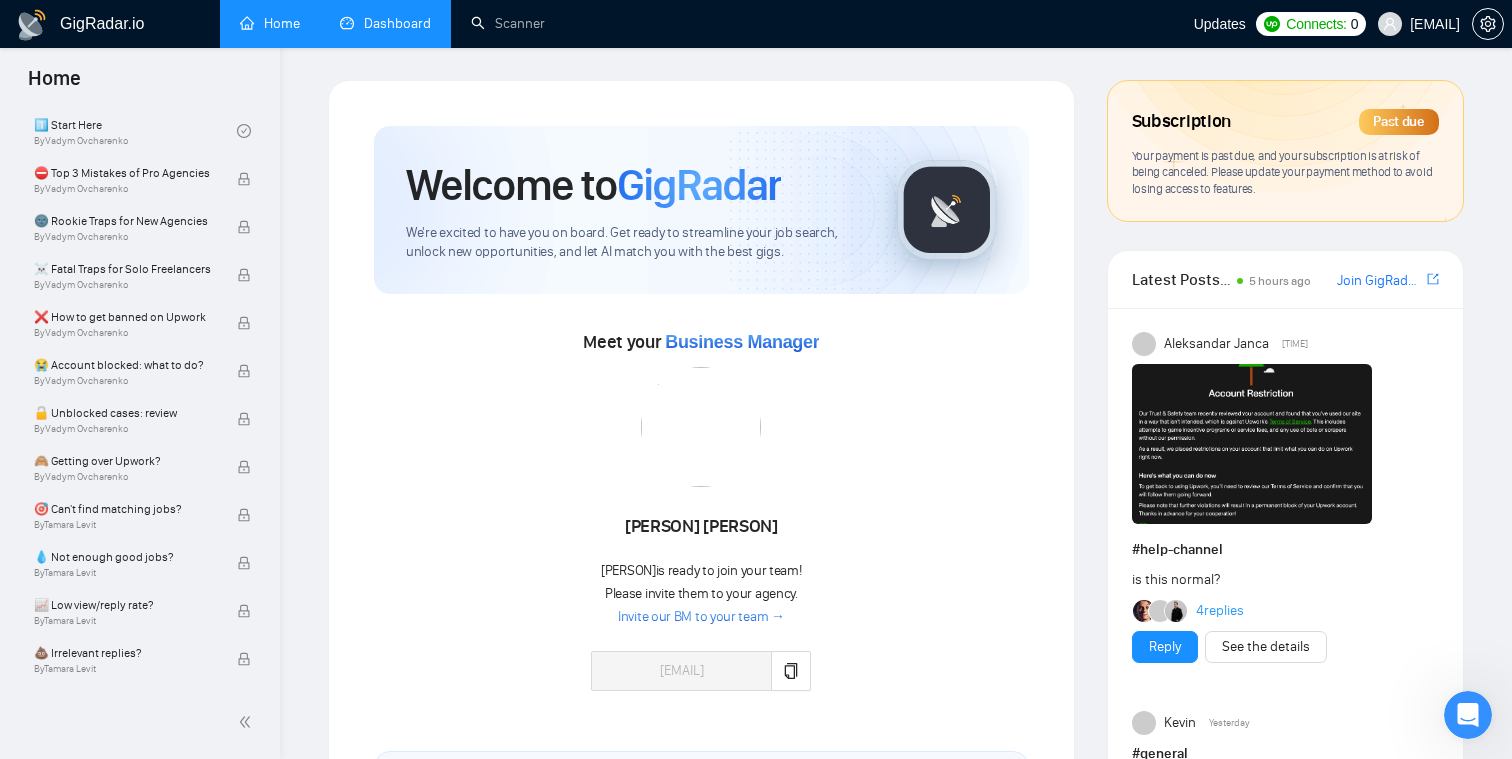 scroll, scrollTop: 670, scrollLeft: 0, axis: vertical 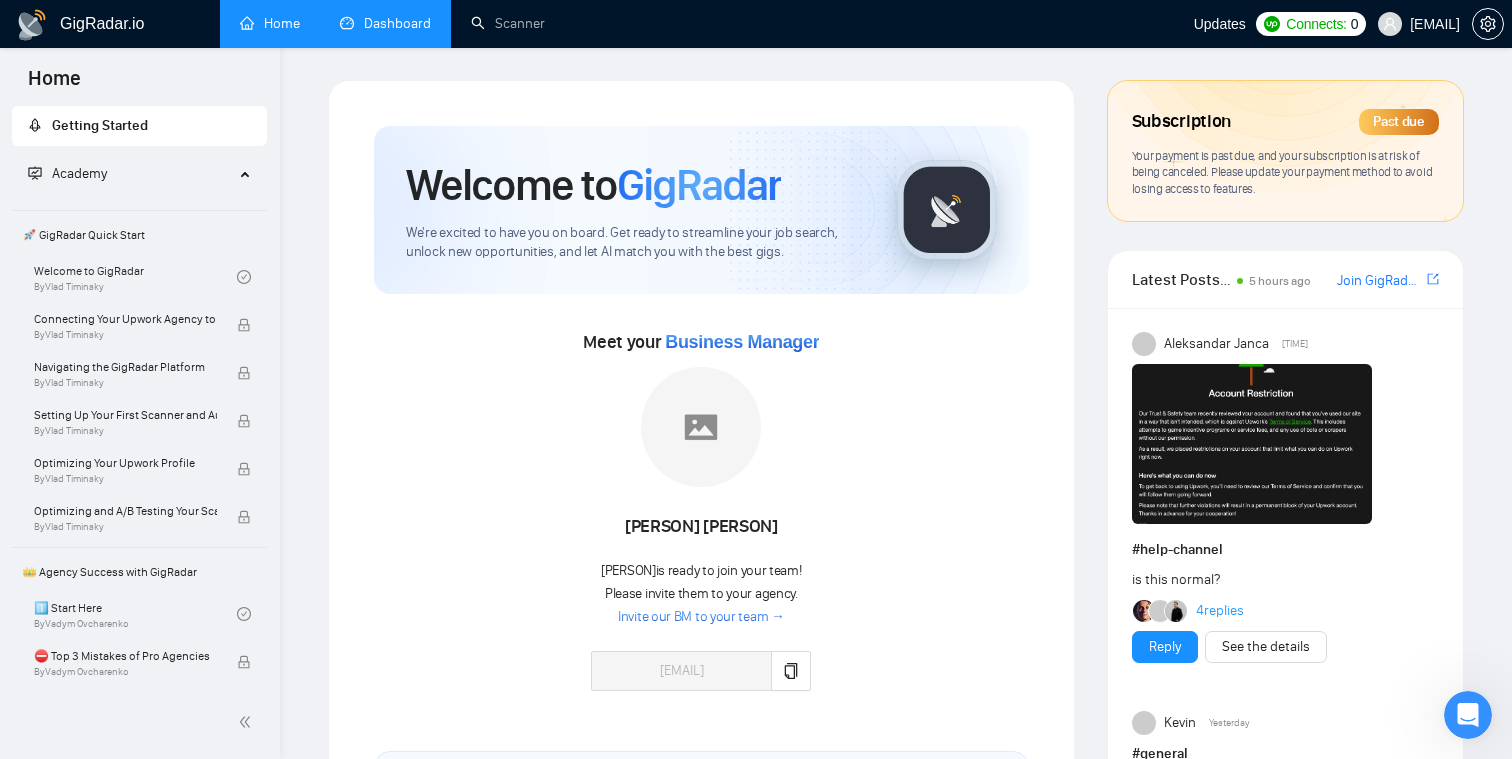 click on "Academy" at bounding box center (79, 173) 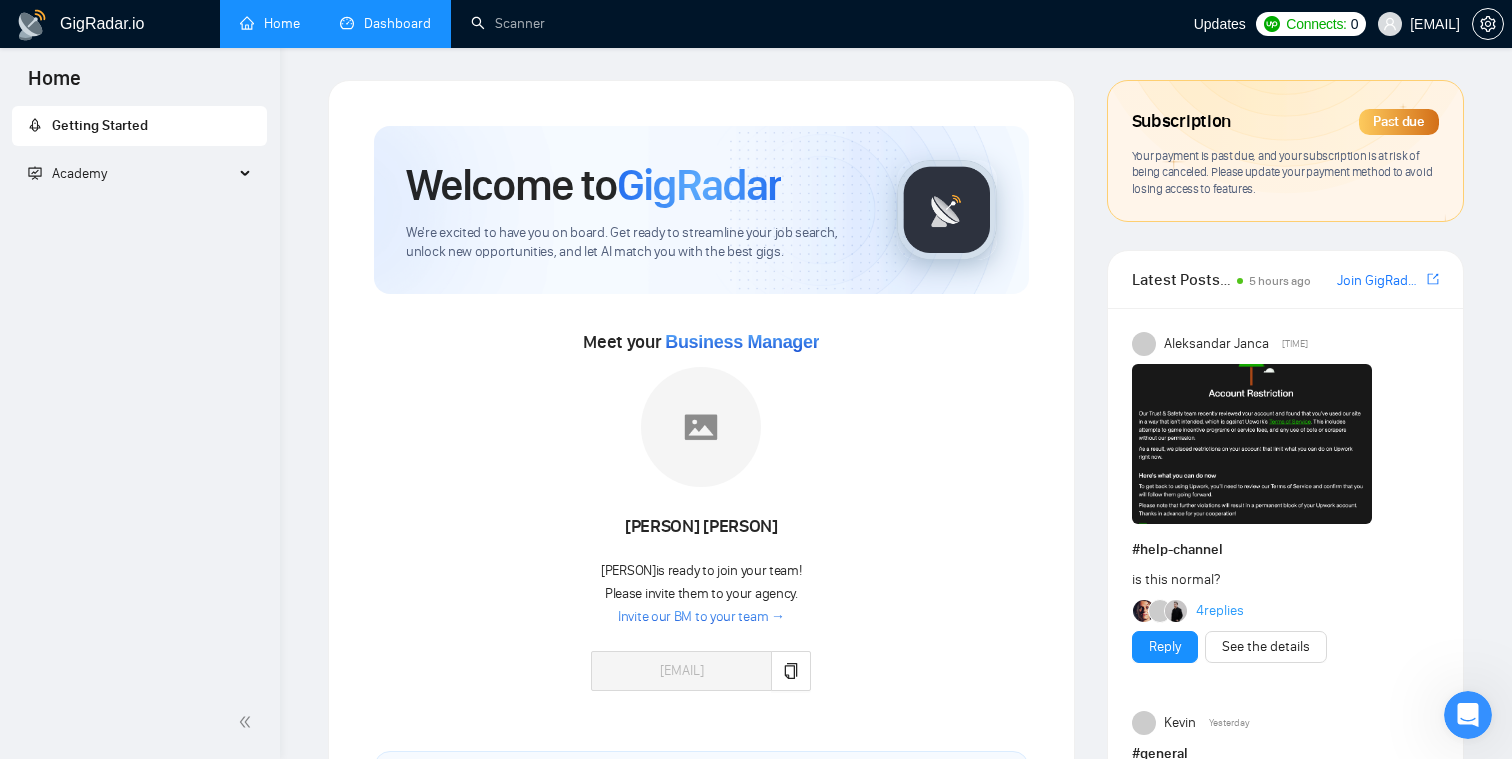 click on "Academy" at bounding box center [79, 173] 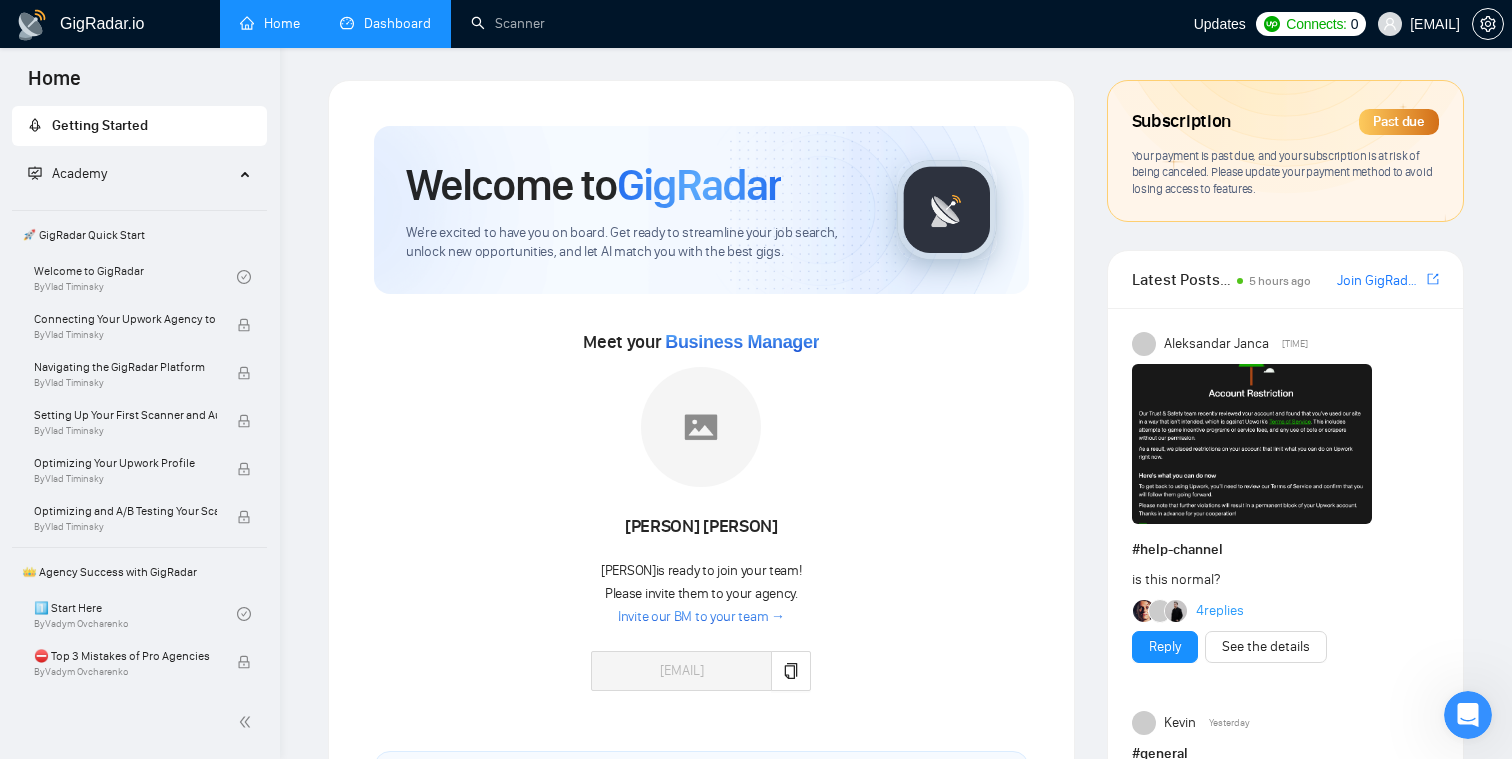 click on "Dashboard" at bounding box center (385, 23) 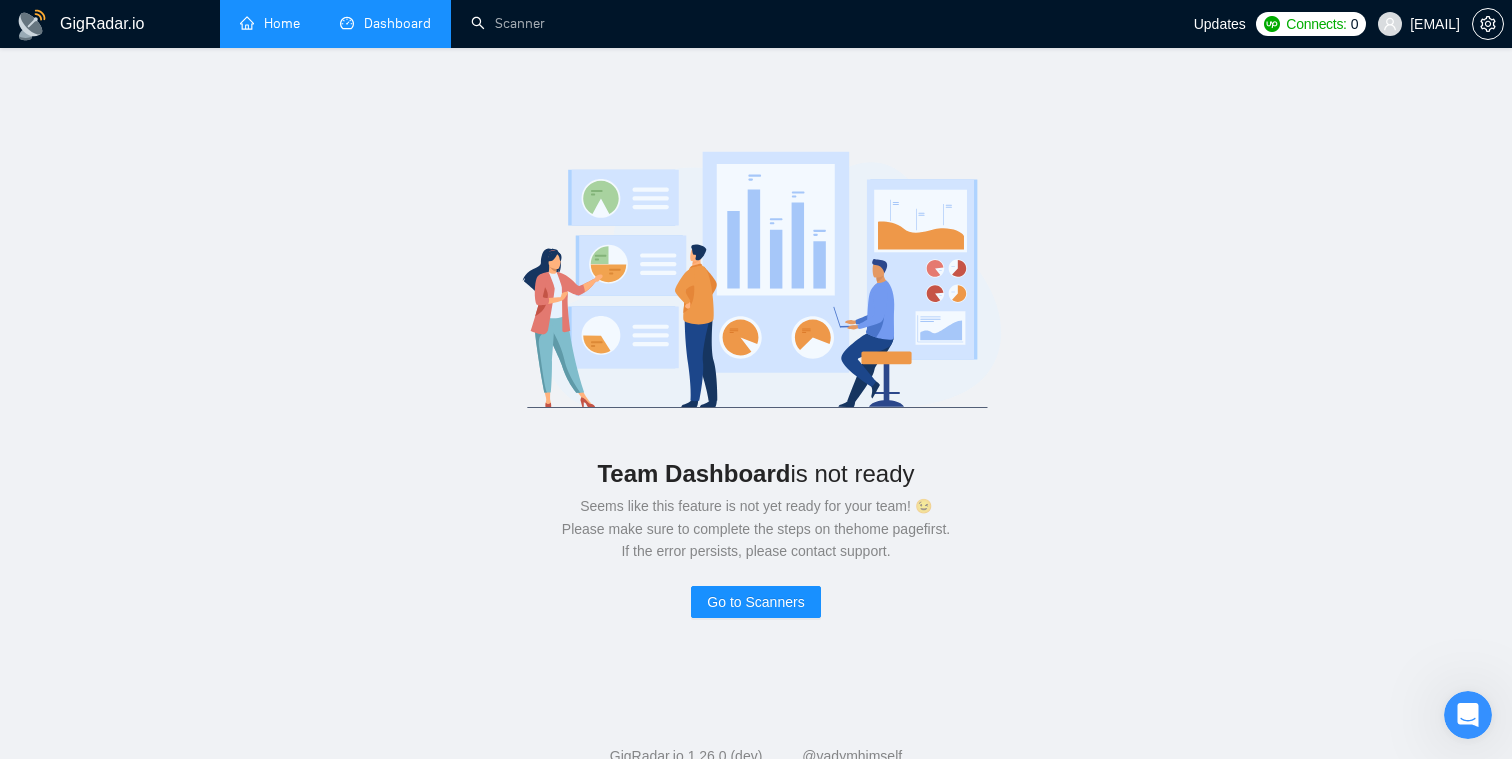click on "GigRadar.io" at bounding box center [102, 24] 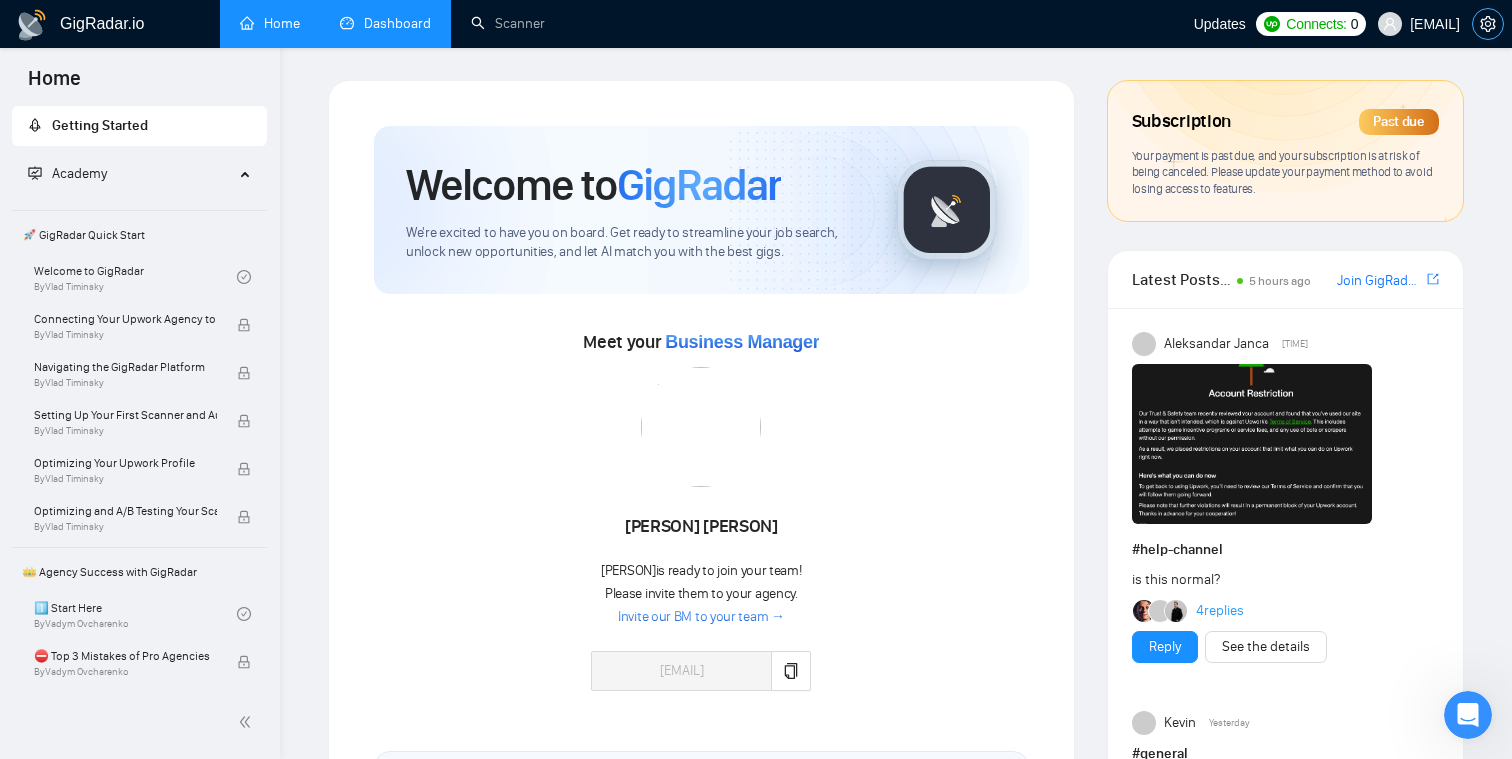 click at bounding box center (1488, 24) 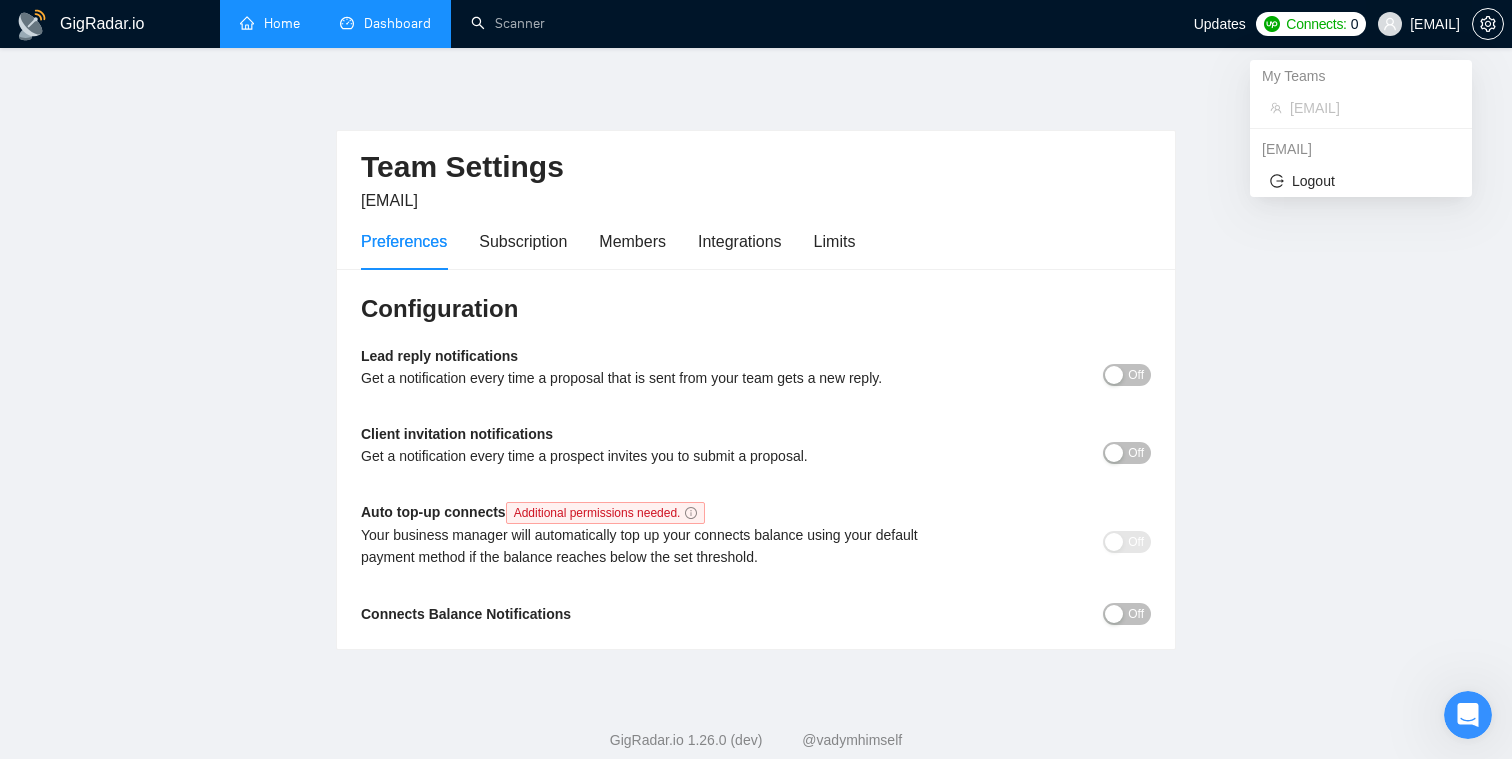 click on "[EMAIL]" at bounding box center [1435, 24] 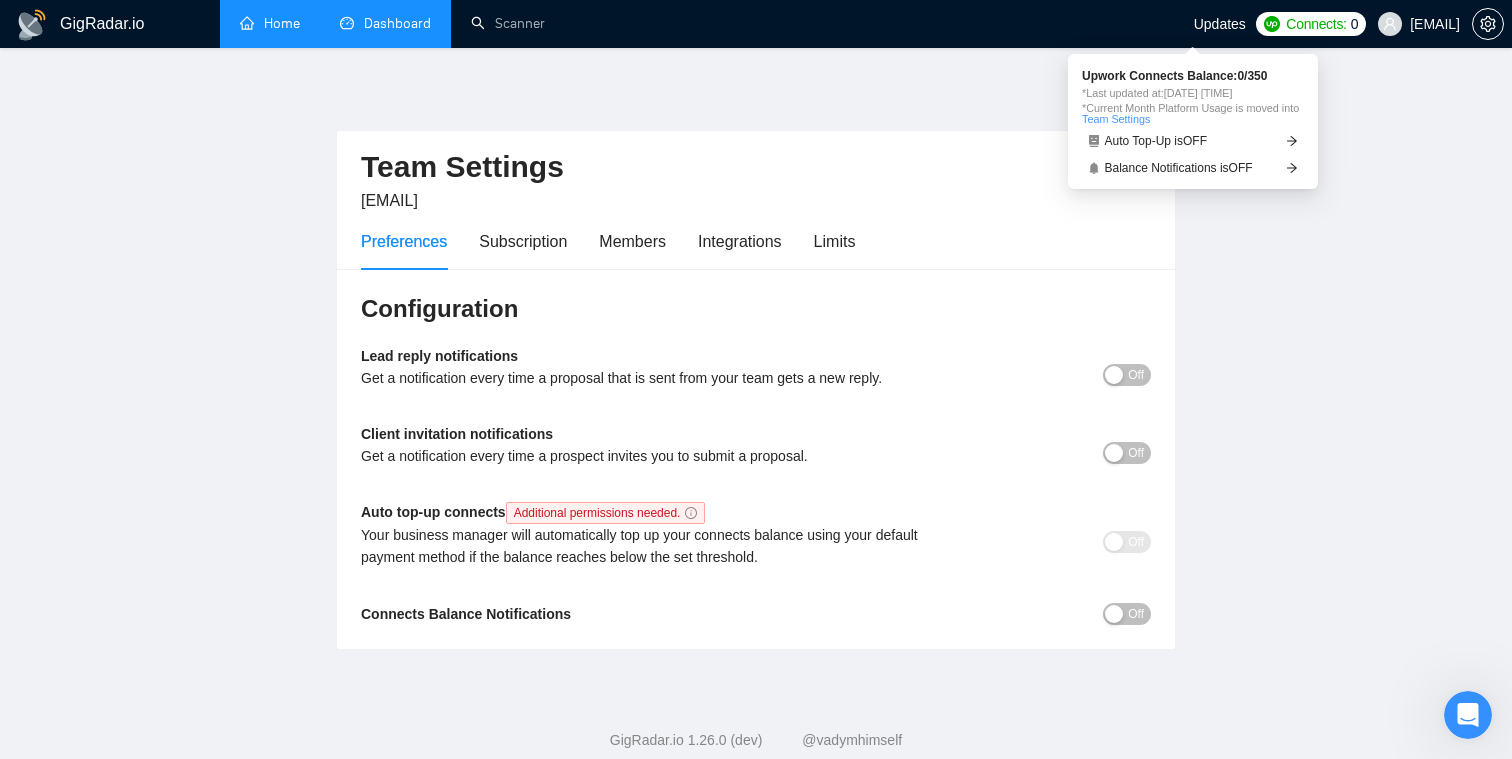click on "Connects:" at bounding box center [1316, 24] 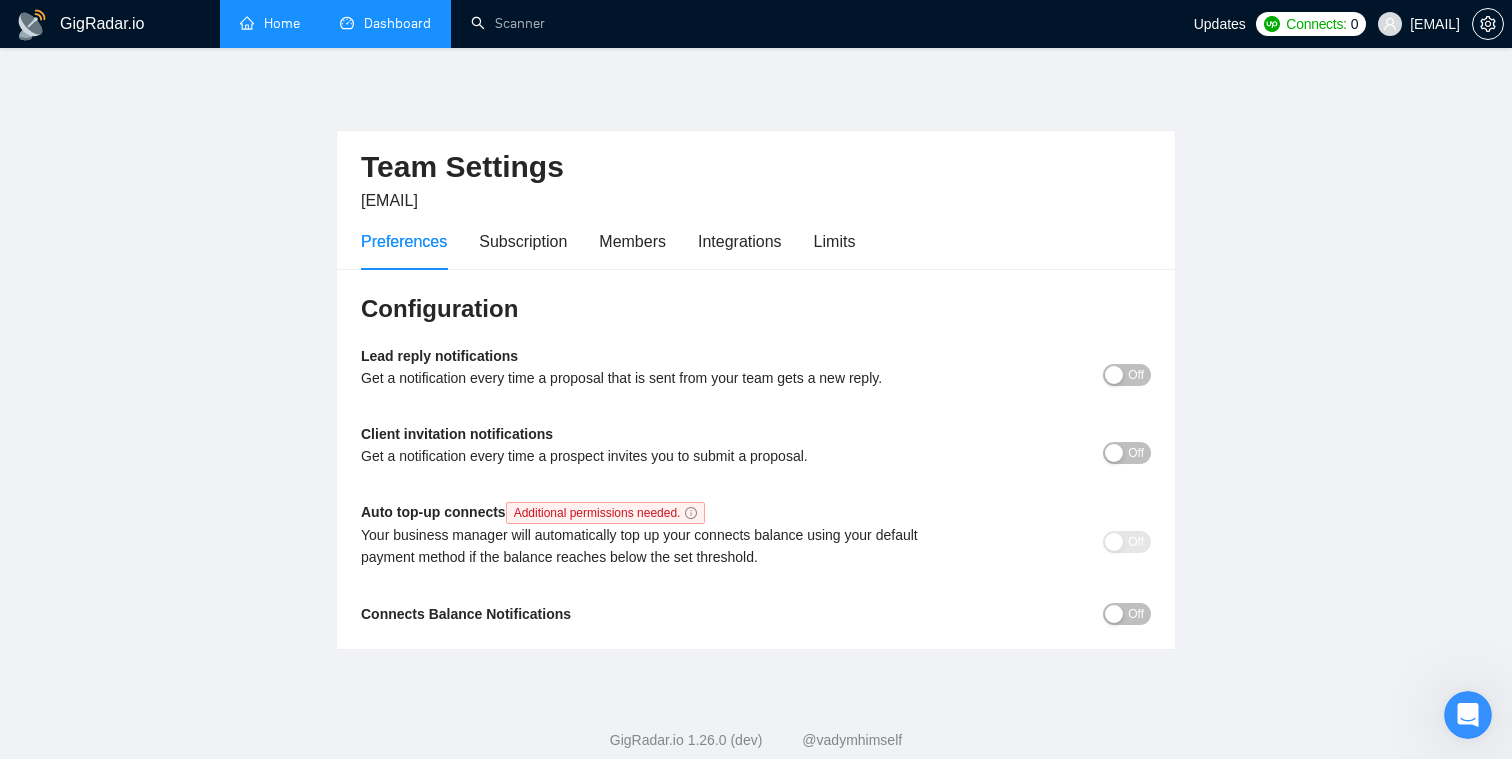 click on "Team Settings [EMAIL] Preferences Subscription Members Integrations Limits Configuration Lead reply notifications Get a notification every time a proposal that is sent from your team gets a new reply. Off Client invitation notifications Get a notification every time a prospect invites you to submit a proposal. Off Auto top-up connects   Additional permissions needed. Your business manager will automatically top up your connects balance using your default payment method if the balance reaches below the set threshold. Off Connects Balance Notifications Off" at bounding box center [756, 365] 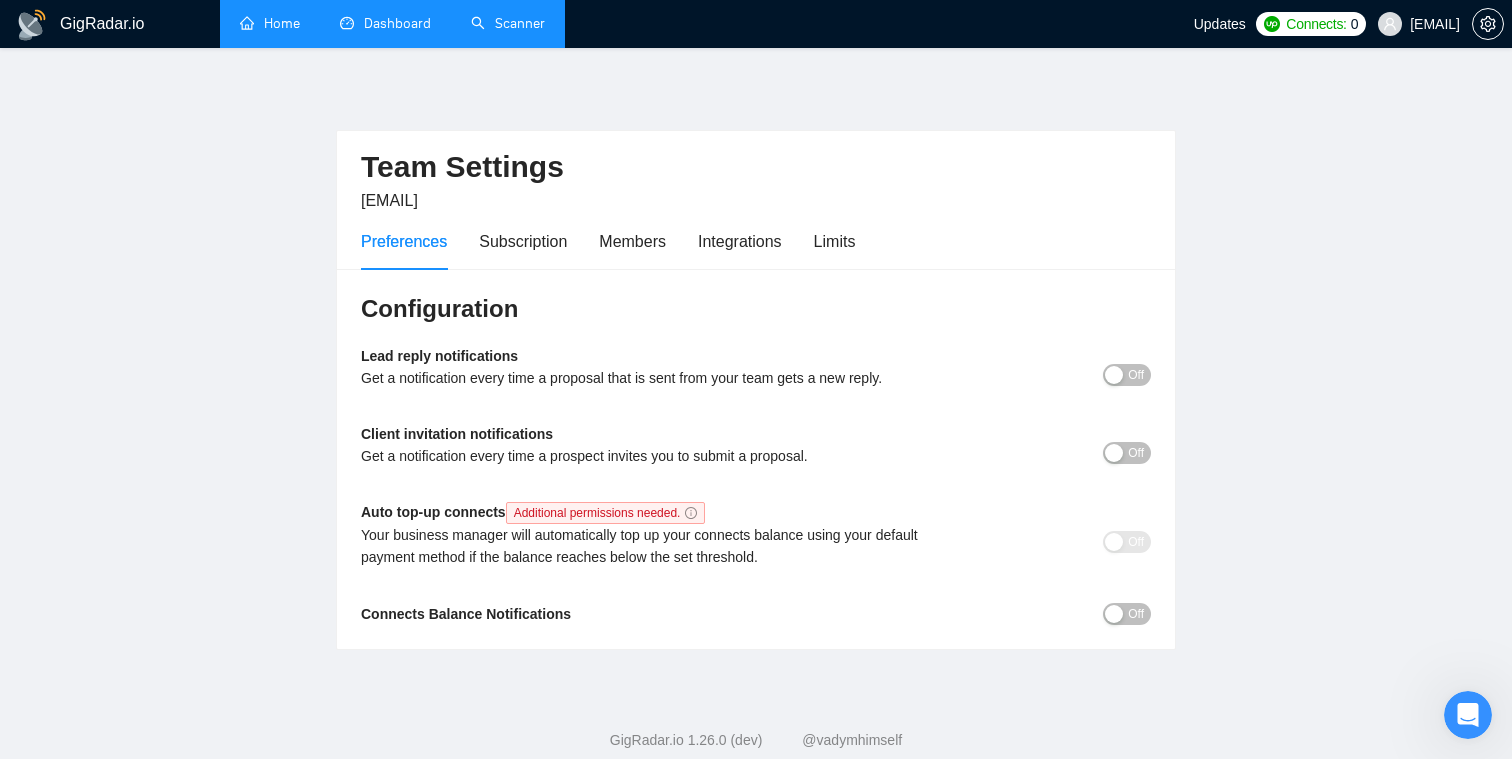 click on "Scanner" at bounding box center [508, 23] 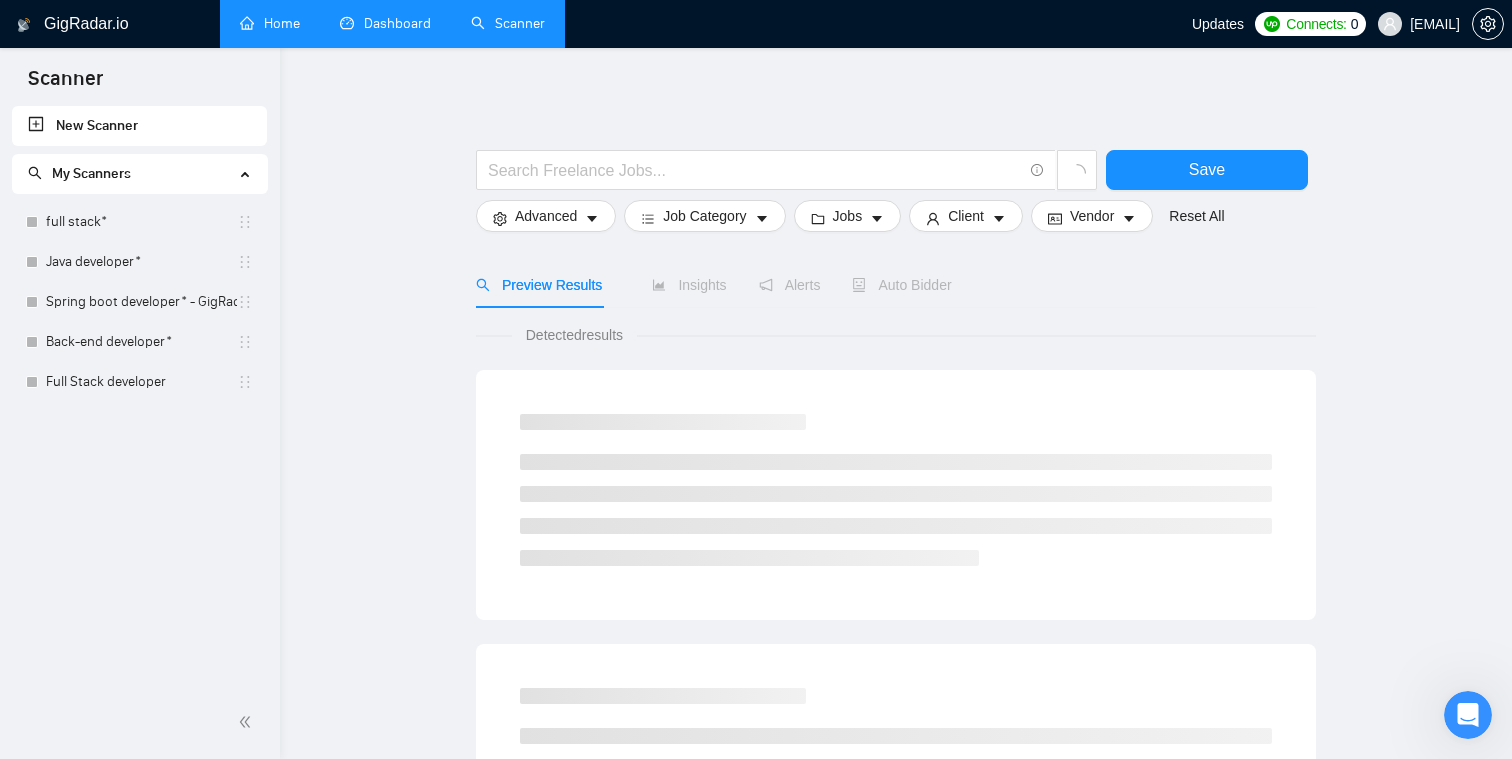 click on "Dashboard" at bounding box center (385, 23) 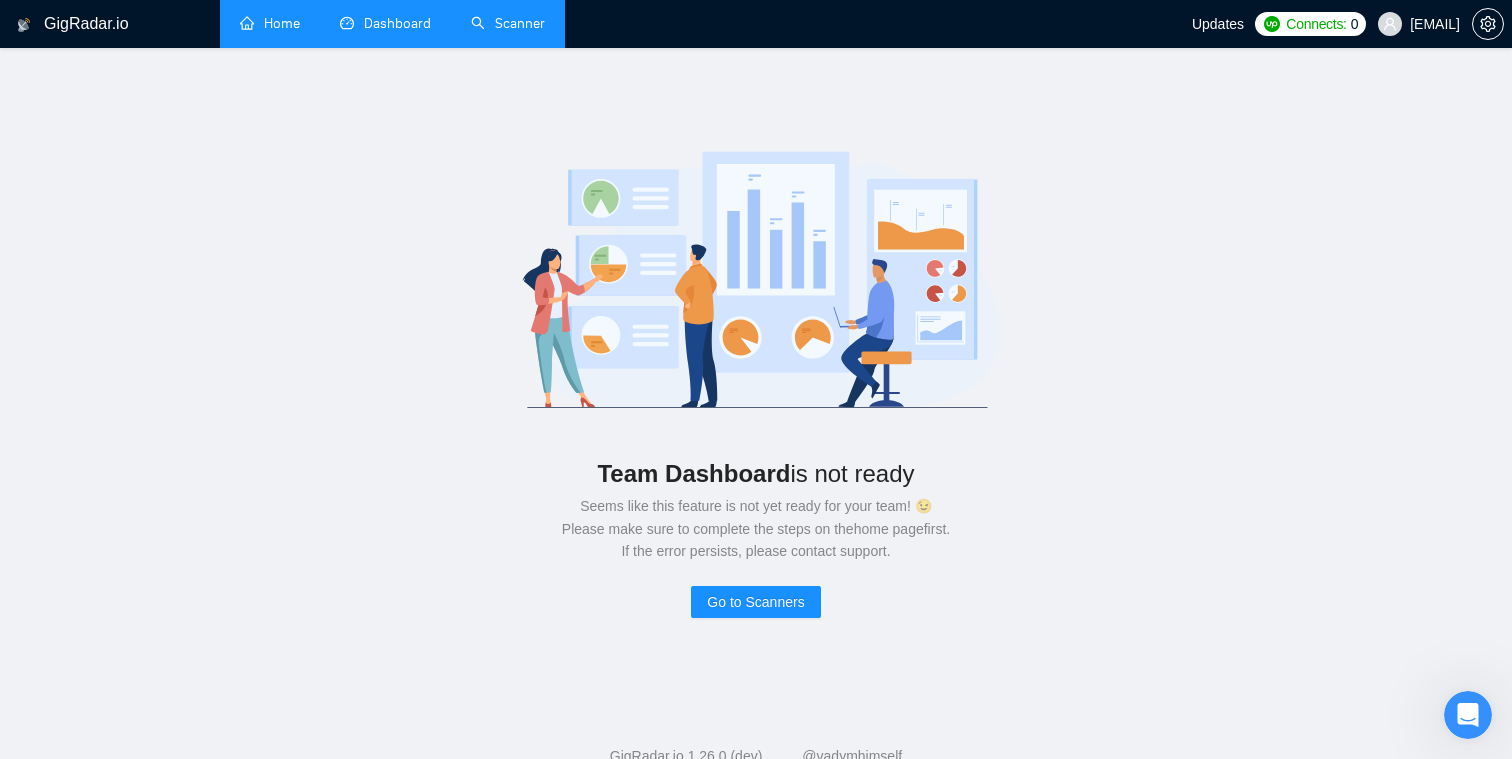 click on "Home" at bounding box center (270, 23) 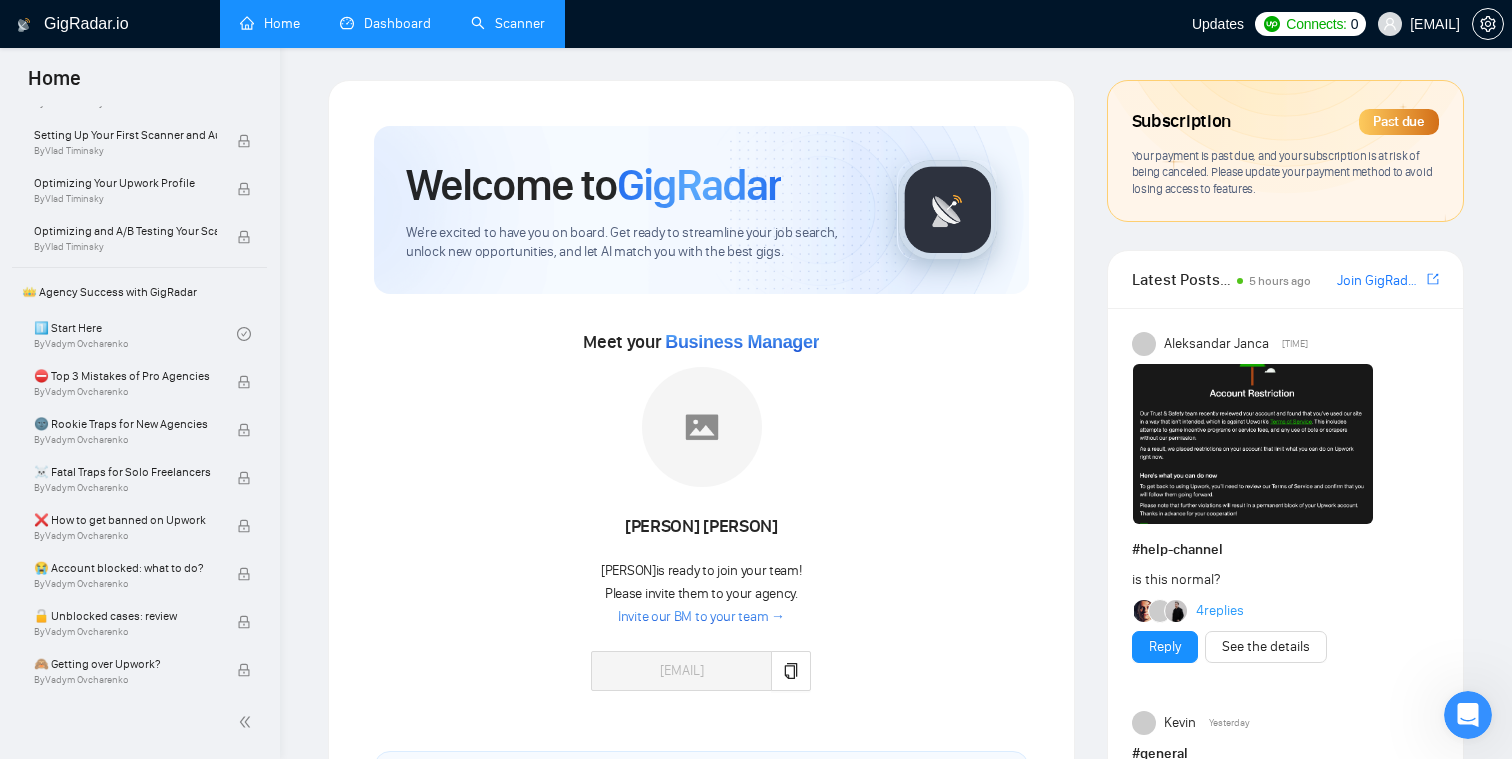 scroll, scrollTop: 0, scrollLeft: 0, axis: both 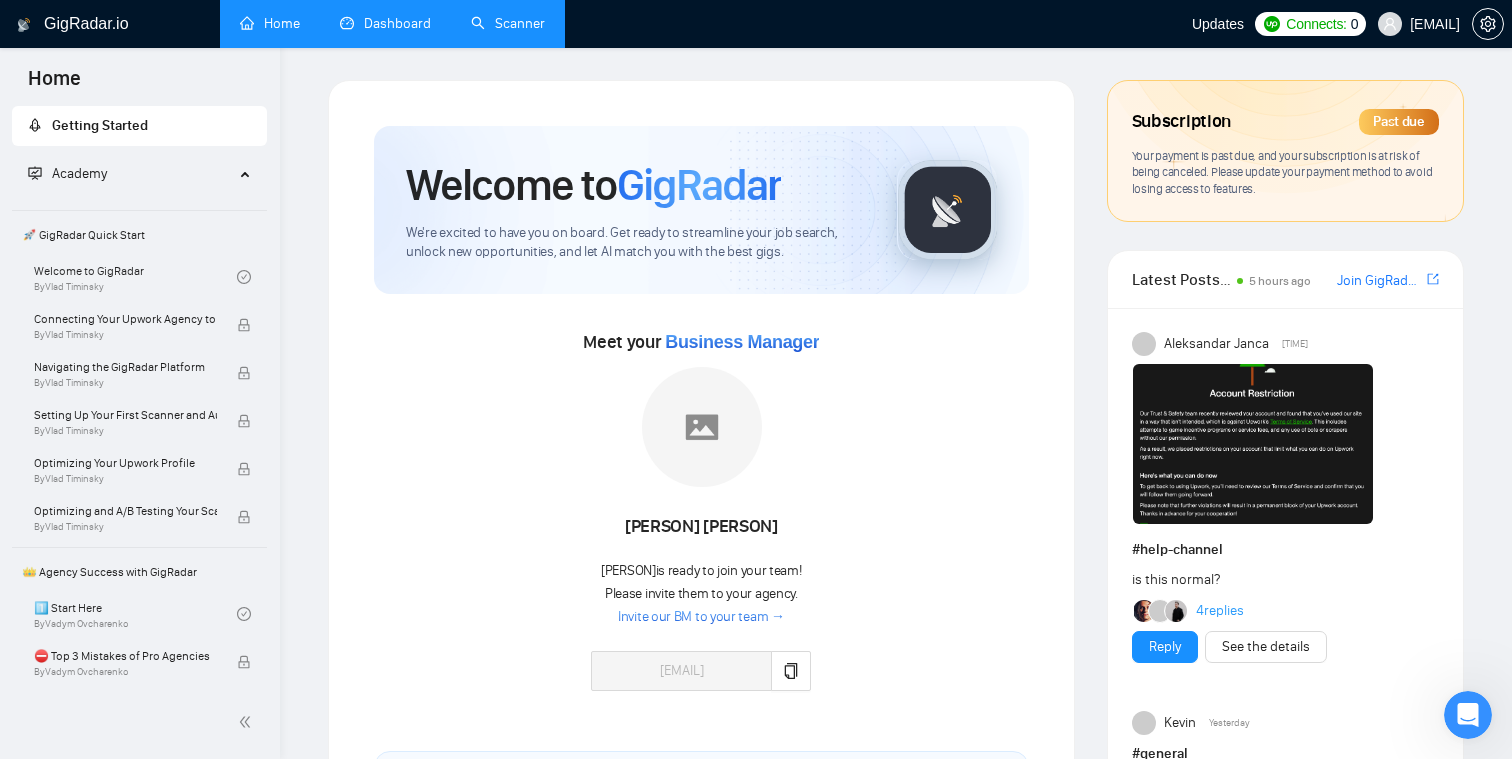 click on "Scanner" at bounding box center [508, 23] 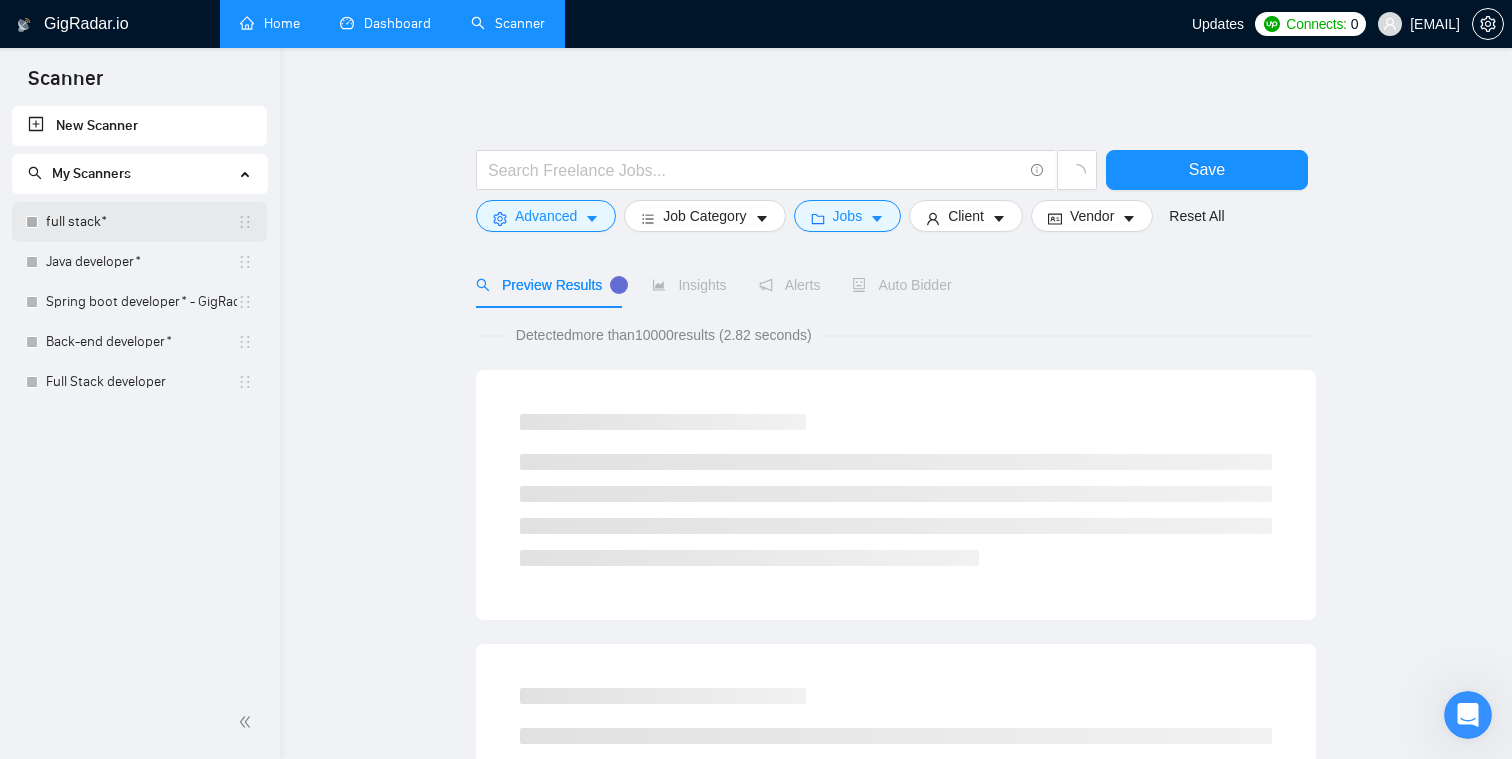 click on "full stack*" at bounding box center [141, 222] 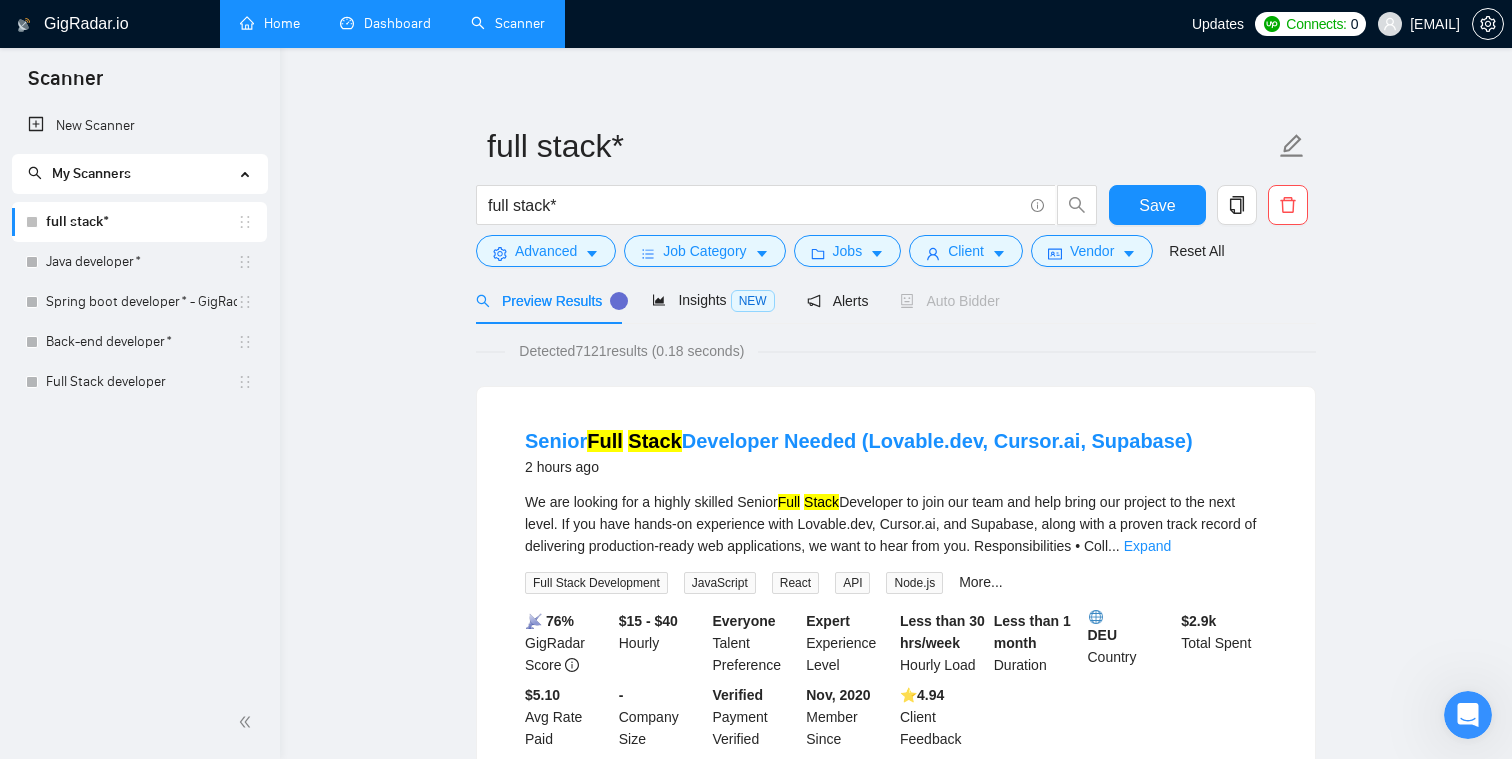 scroll, scrollTop: 0, scrollLeft: 0, axis: both 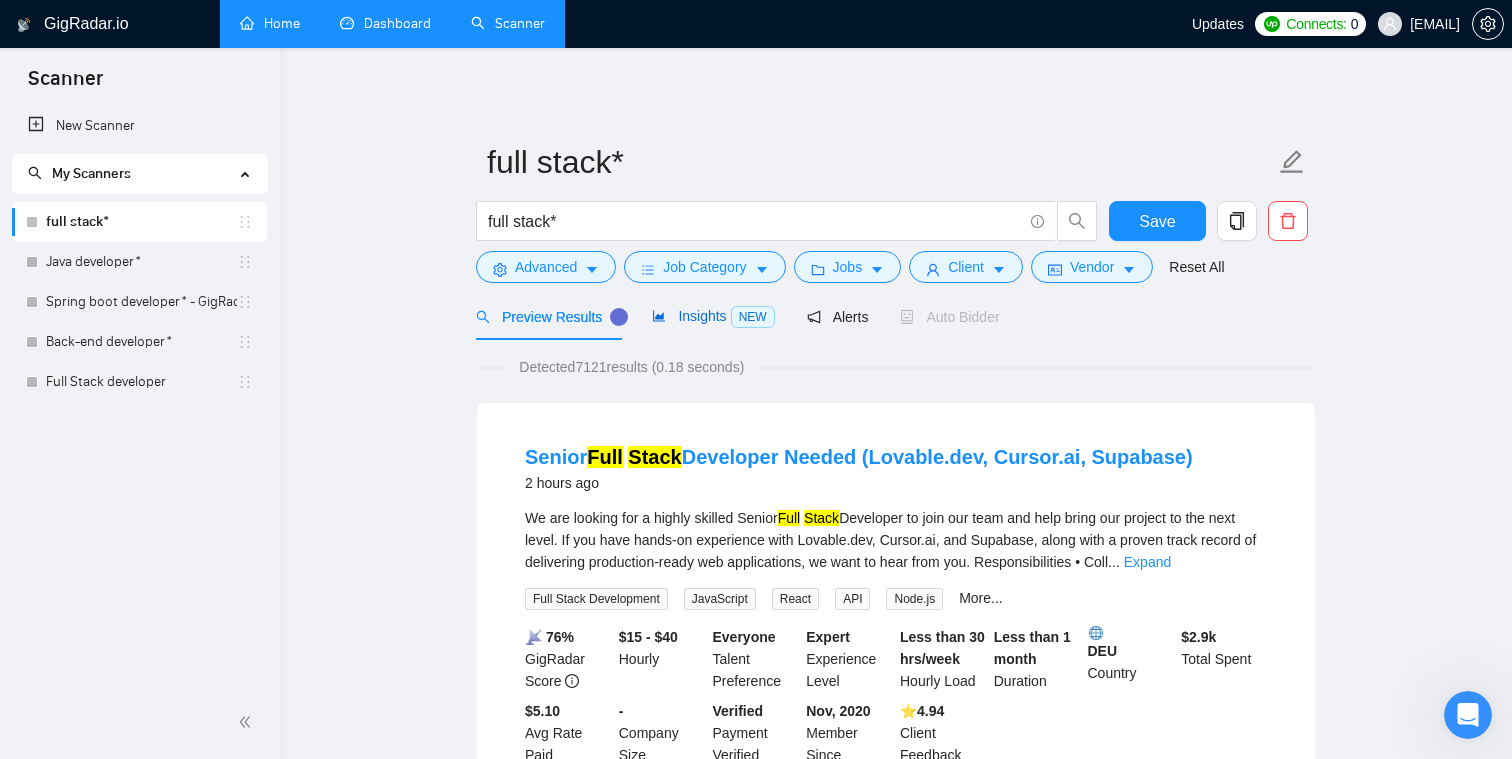 click on "Insights NEW" at bounding box center (713, 316) 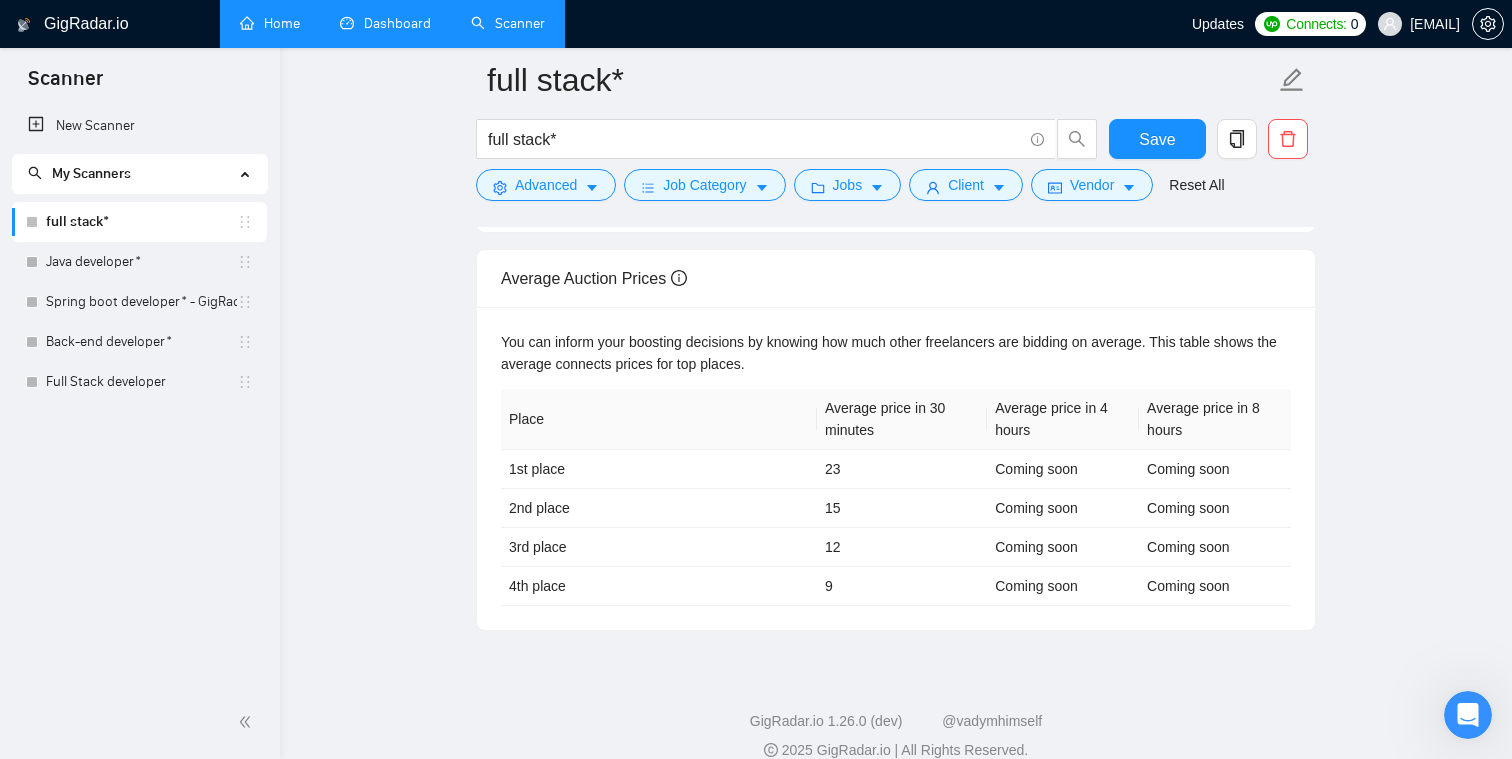 scroll, scrollTop: 0, scrollLeft: 0, axis: both 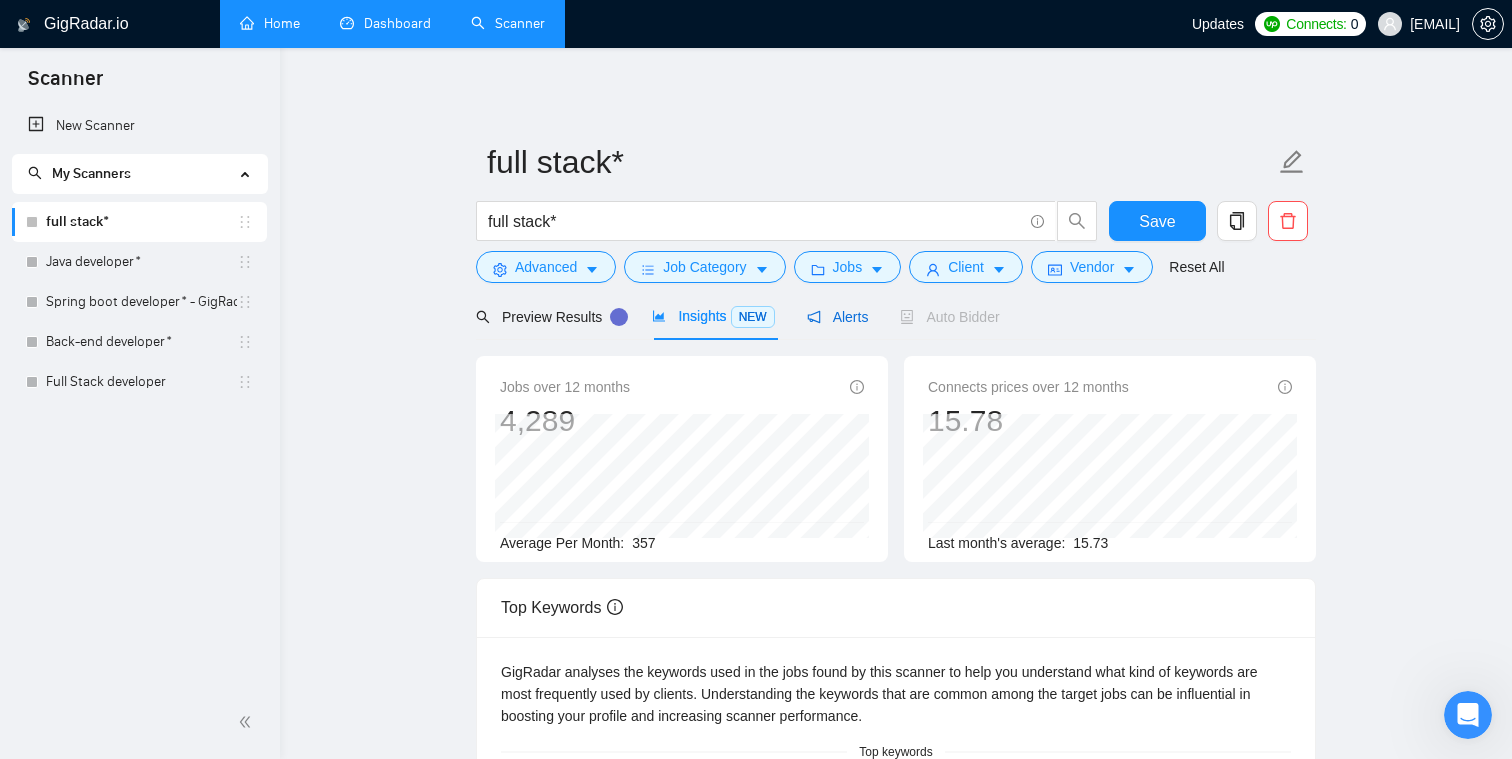 click on "Alerts" at bounding box center [838, 317] 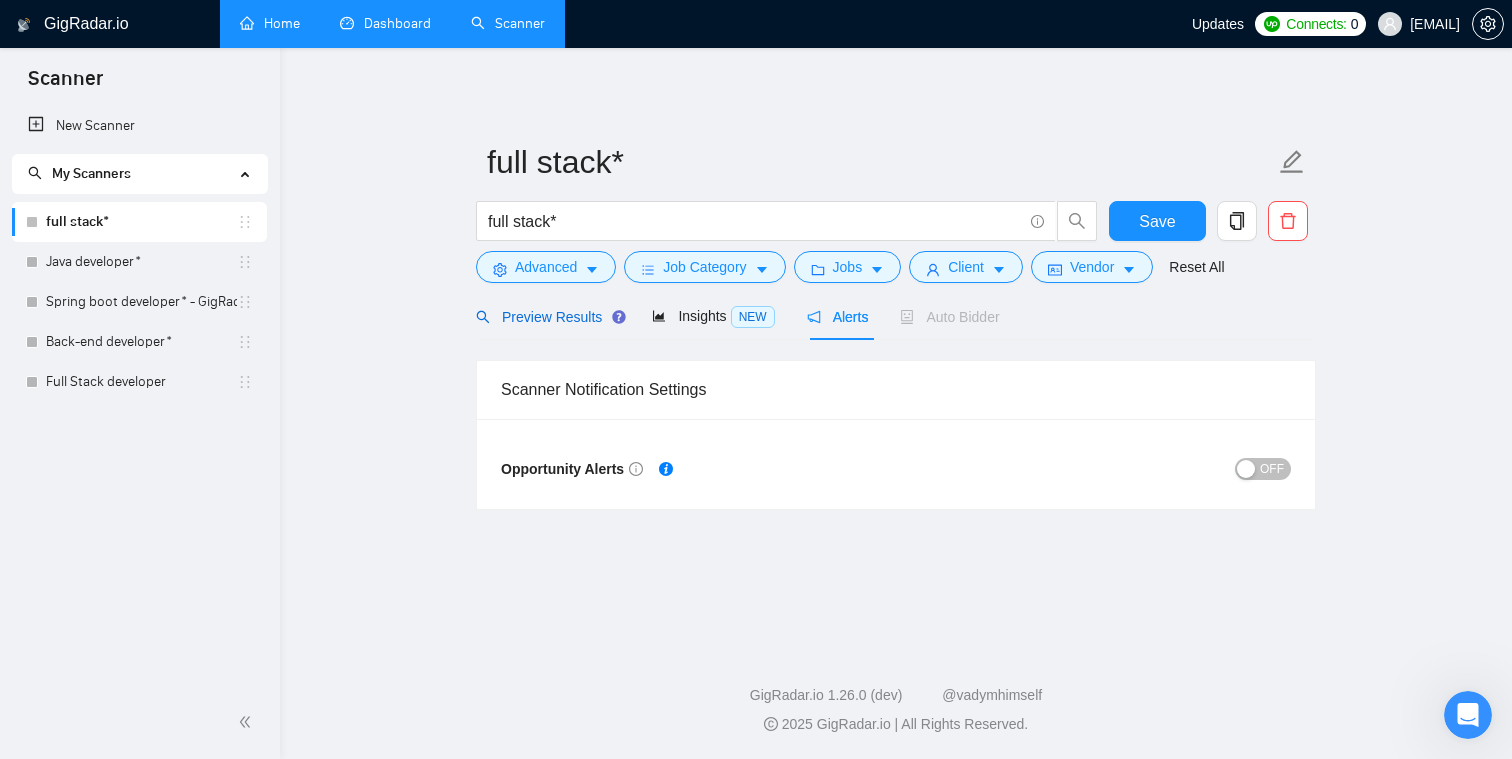 click on "Preview Results" at bounding box center [548, 317] 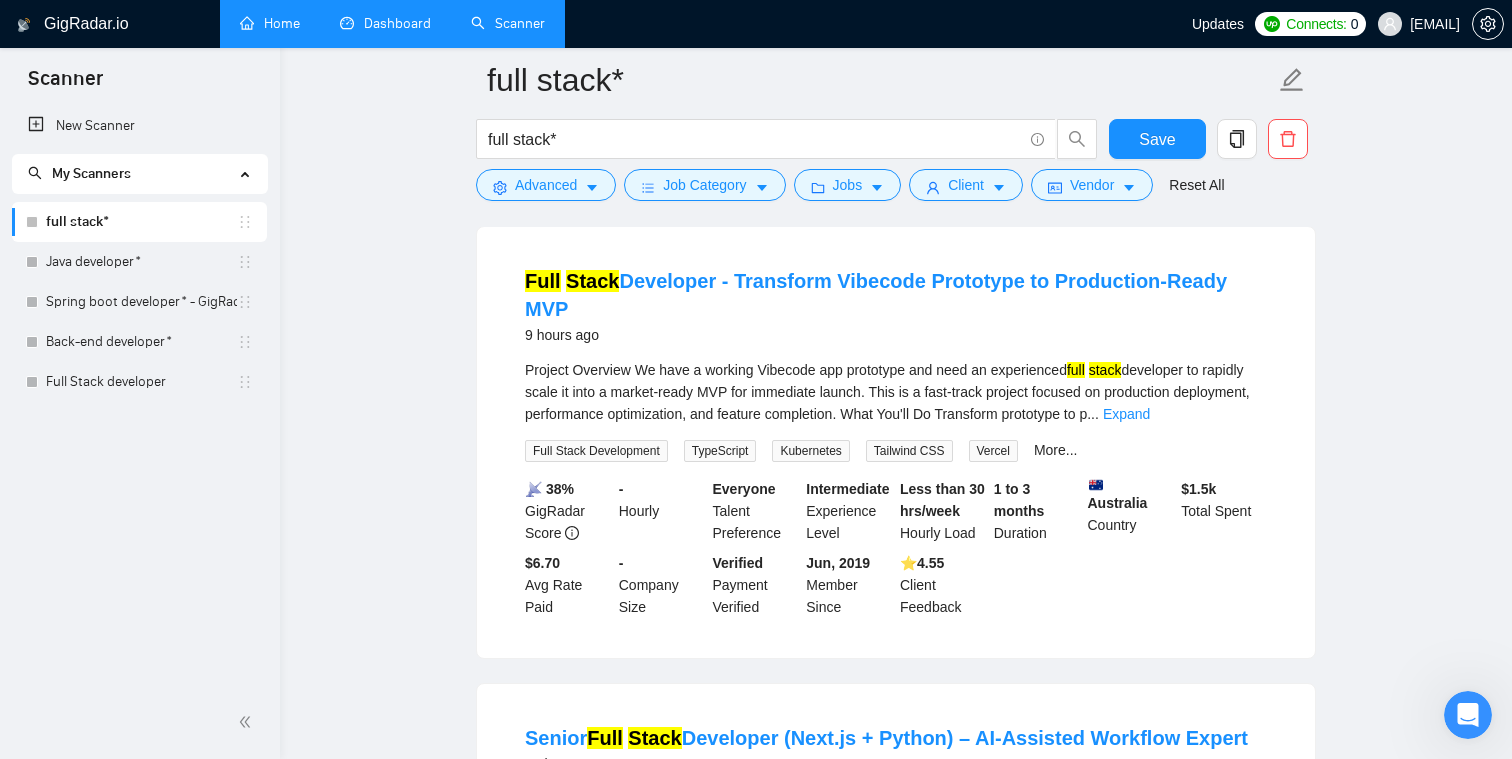 scroll, scrollTop: 1034, scrollLeft: 0, axis: vertical 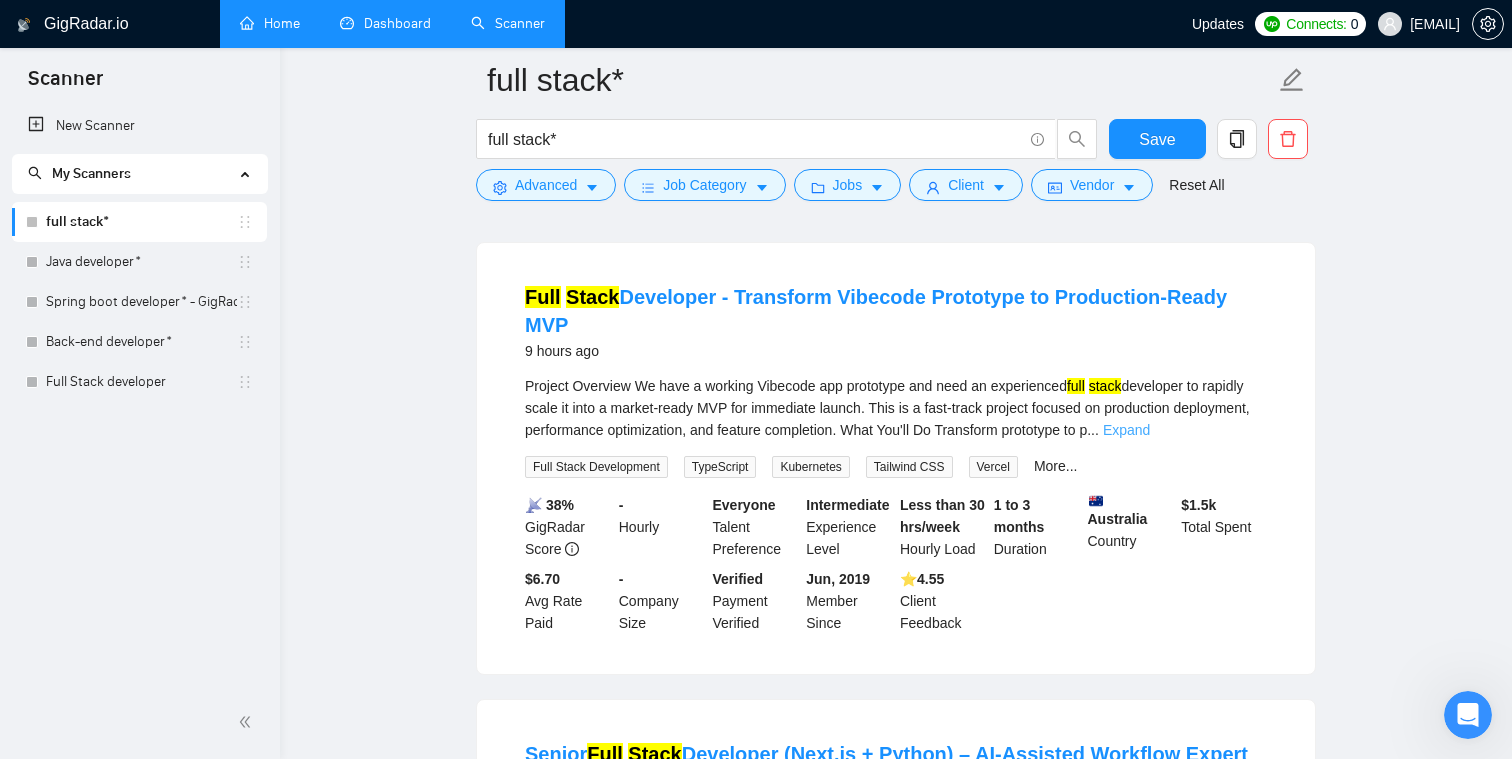 click on "Expand" at bounding box center [1126, 430] 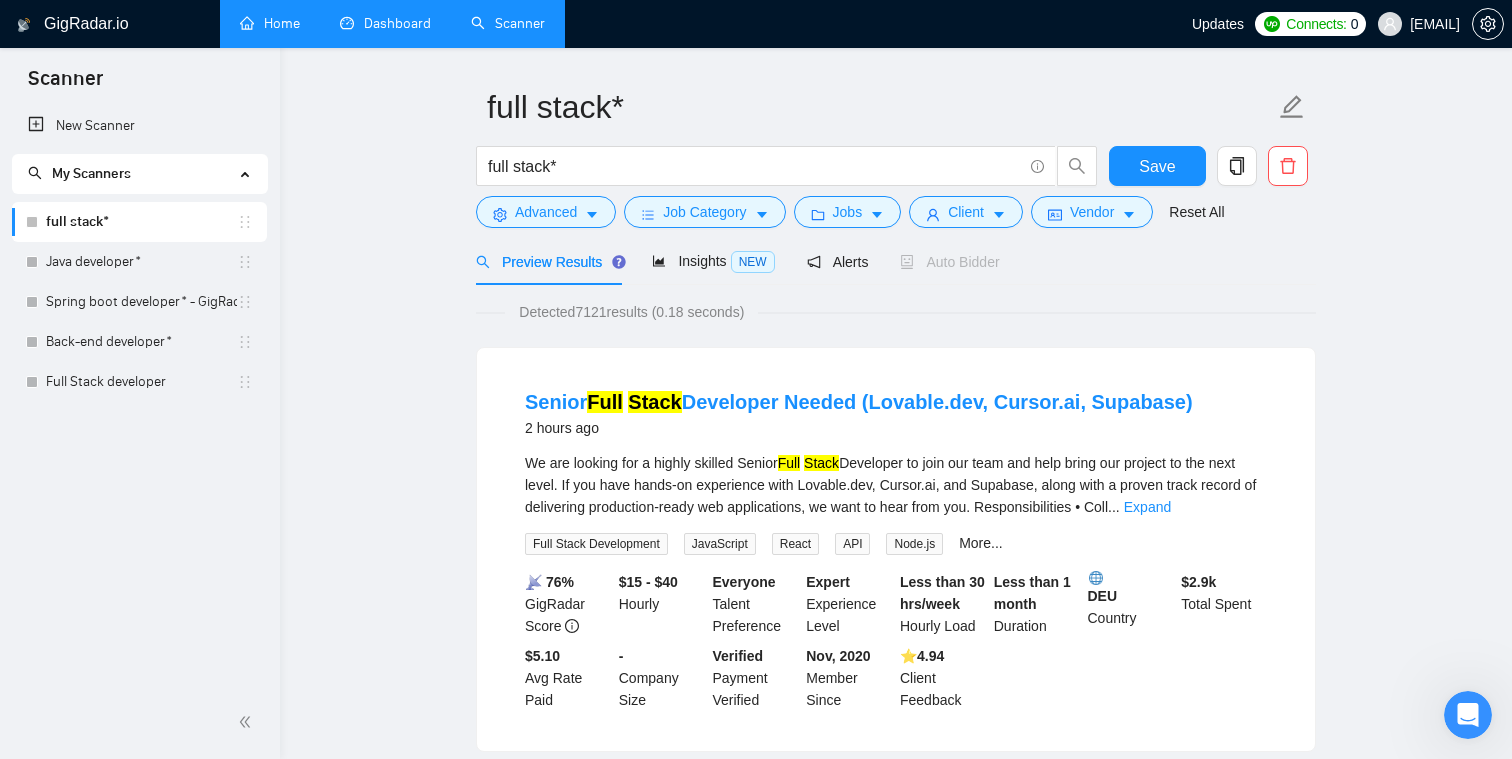 scroll, scrollTop: 65, scrollLeft: 0, axis: vertical 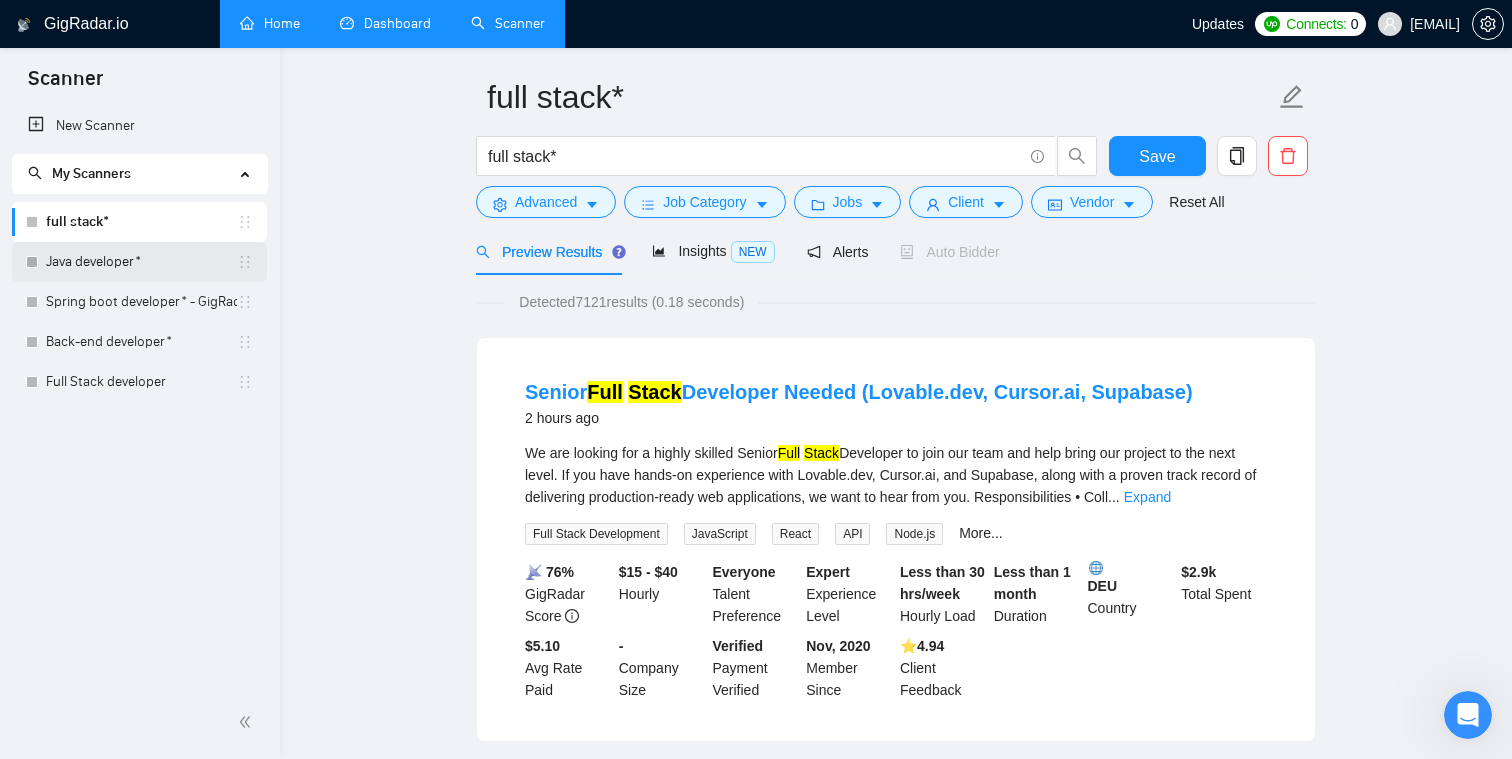 click on "Java developer*" at bounding box center [141, 262] 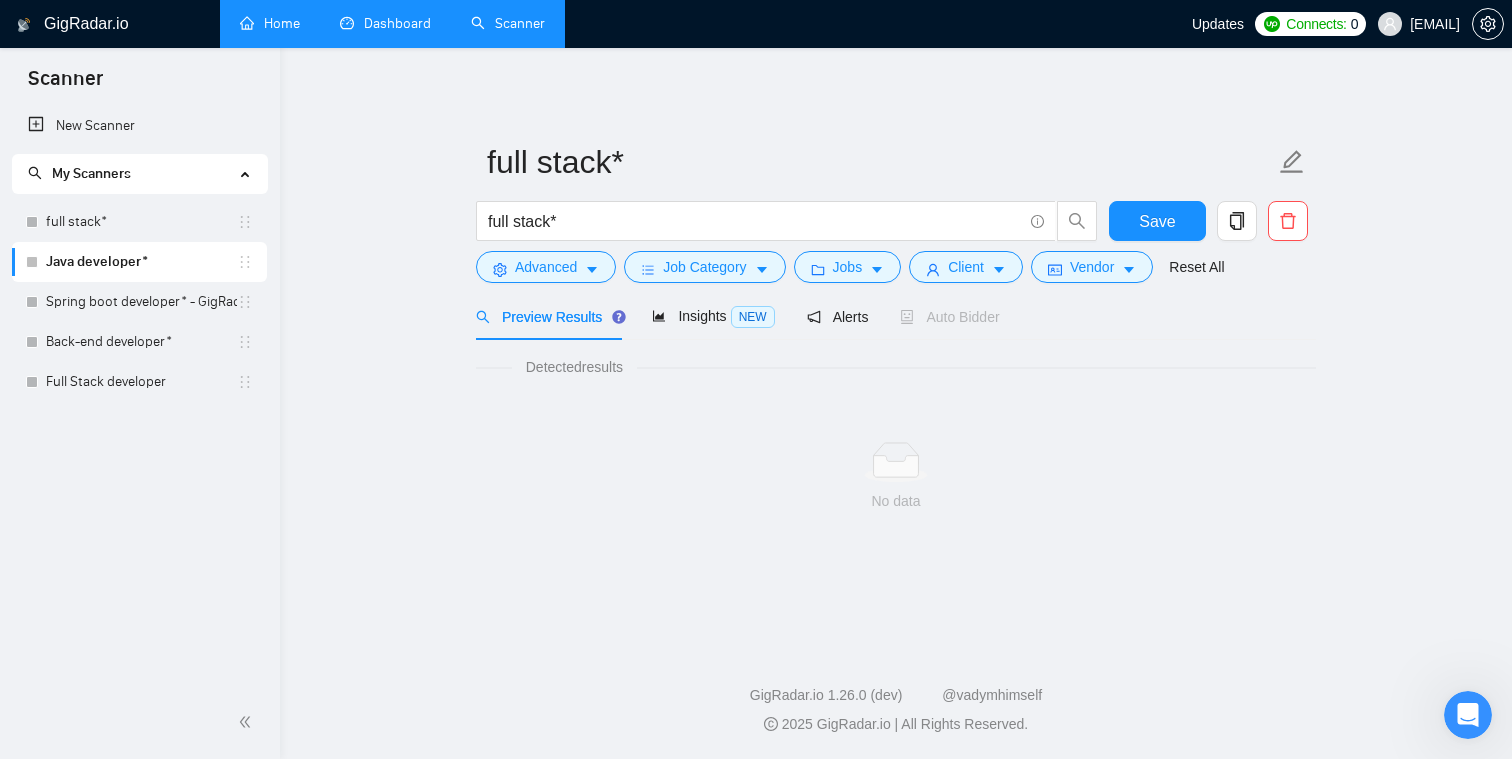scroll, scrollTop: 0, scrollLeft: 0, axis: both 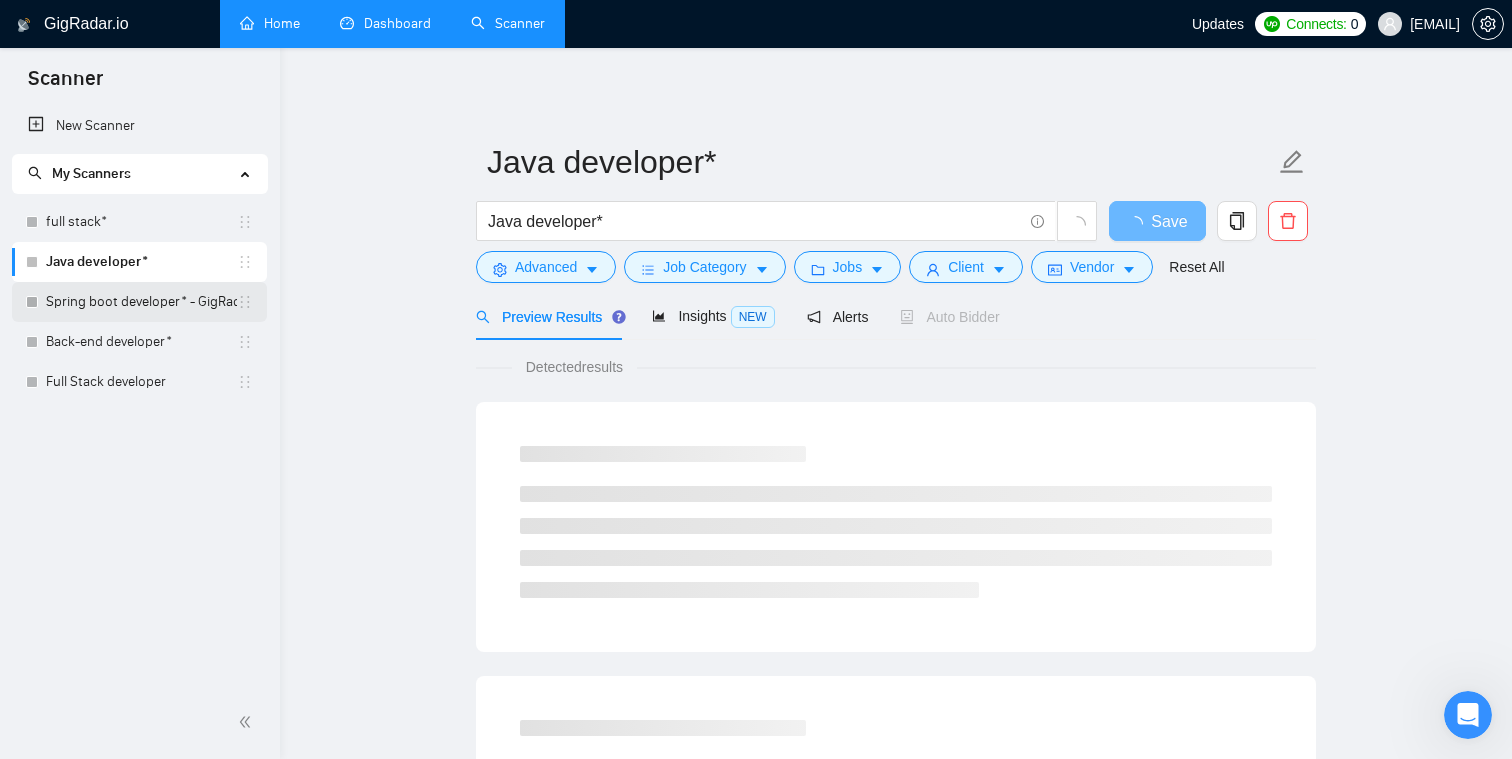 click on "Spring boot developer* - GigRadar.io" at bounding box center [141, 302] 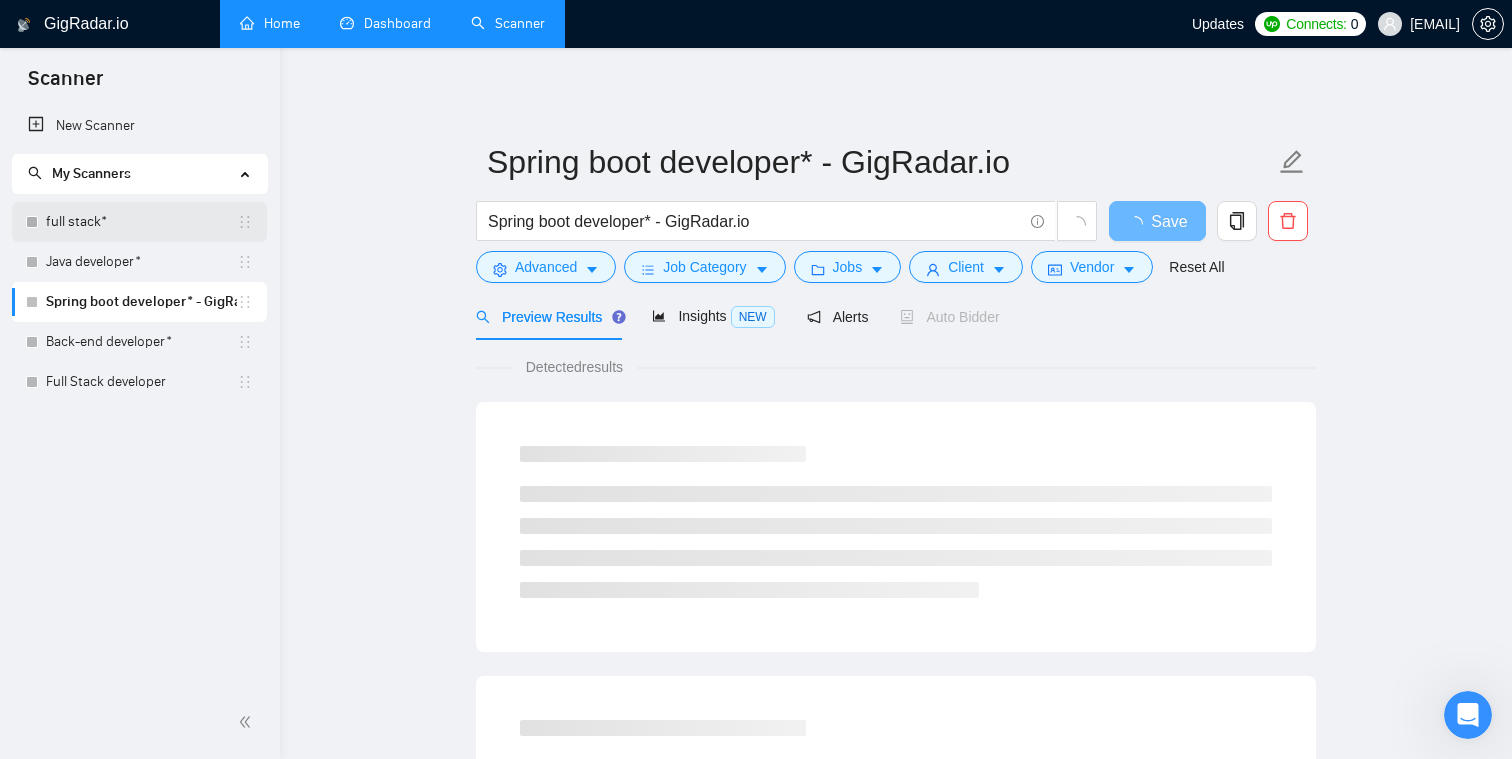 click on "full stack*" at bounding box center [141, 222] 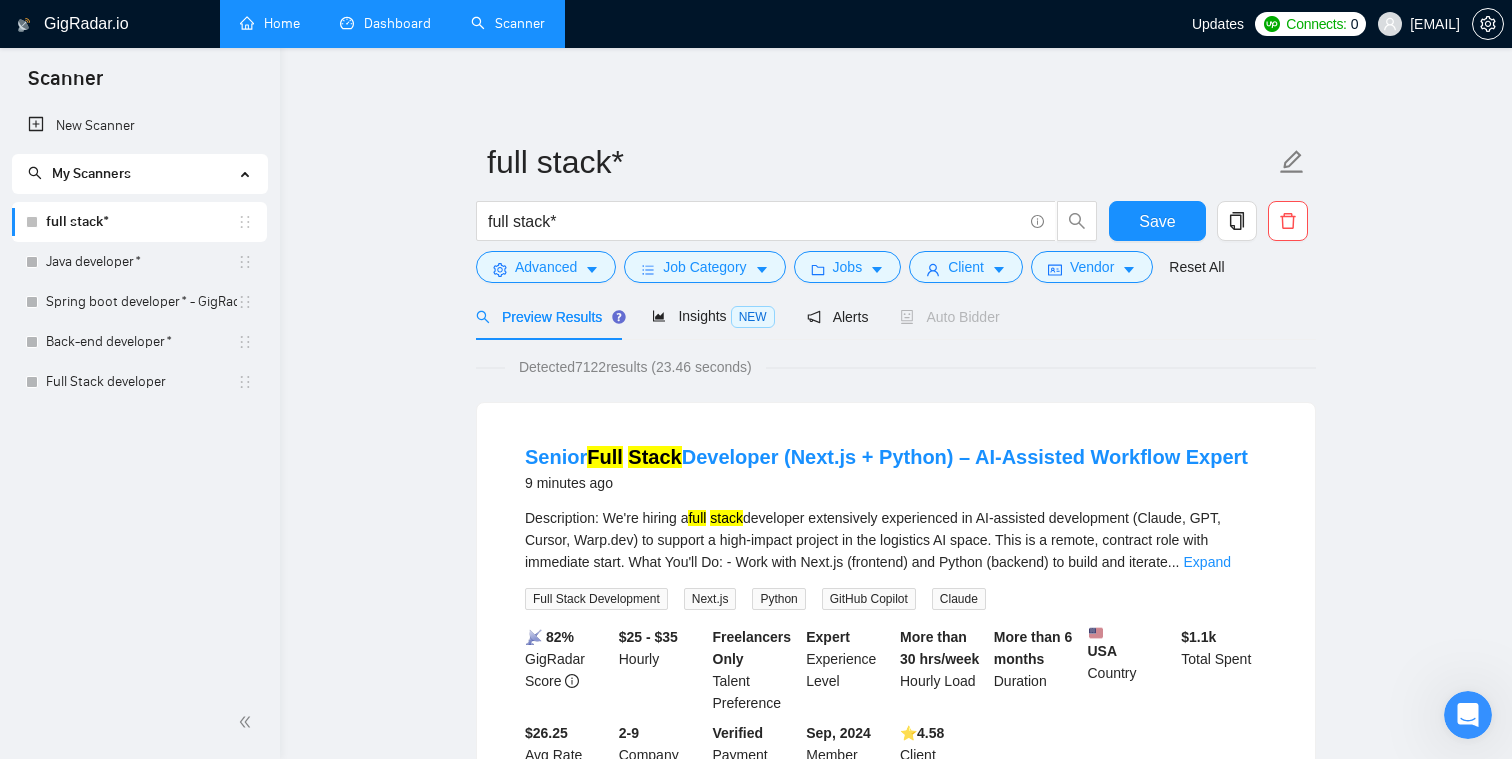 click on "7122 results   (23.46 seconds) Senior  Full   Stack  Developer (Next.js + Python) – AI-Assisted Workflow Expert 9 minutes ago Description:
We're hiring a  full   stack  developer extensively experienced in AI-assisted development (Claude, GPT, Cursor, Warp.dev) to support a high-impact project in the logistics AI space. This is a remote, contract role with immediate start.
What You'll Do:
- Work with Next.js (frontend) and Python (backend) to build and iterate ... Expand Full Stack Development Next.js Python GitHub Copilot Claude 📡   82% GigRadar Score   $25 - $35 Hourly Freelancers Only Talent Preference Expert Experience Level More than 30 hrs/week Hourly Load More than 6 months Duration   USA Country $ 1.1k Total Spent $26.25 Avg Rate Paid 2-9 Company Size Verified Payment Verified Sep, 2024 Member Since ⭐️  4.58 Client Feedback Senior  Full   Full" at bounding box center (896, 2452) 